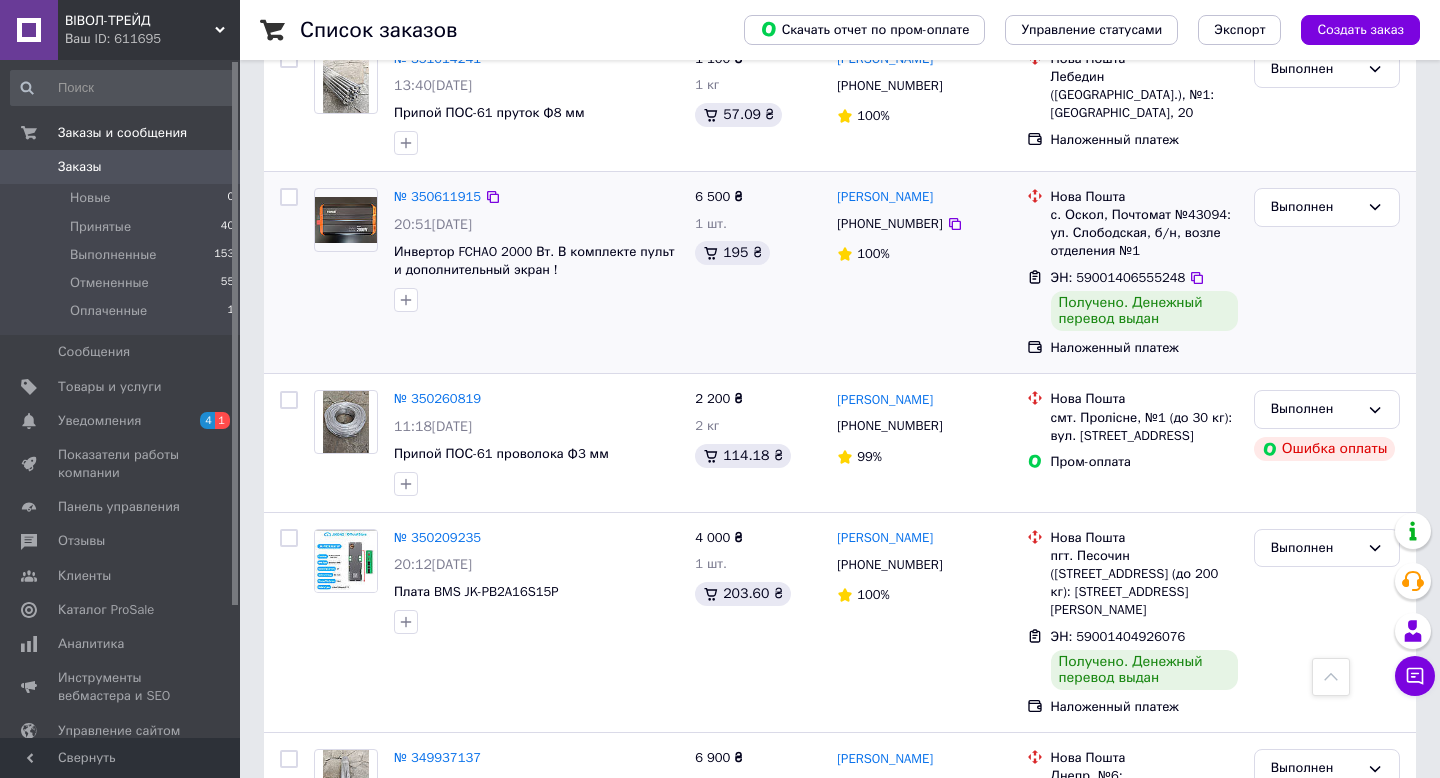 scroll, scrollTop: 728, scrollLeft: 0, axis: vertical 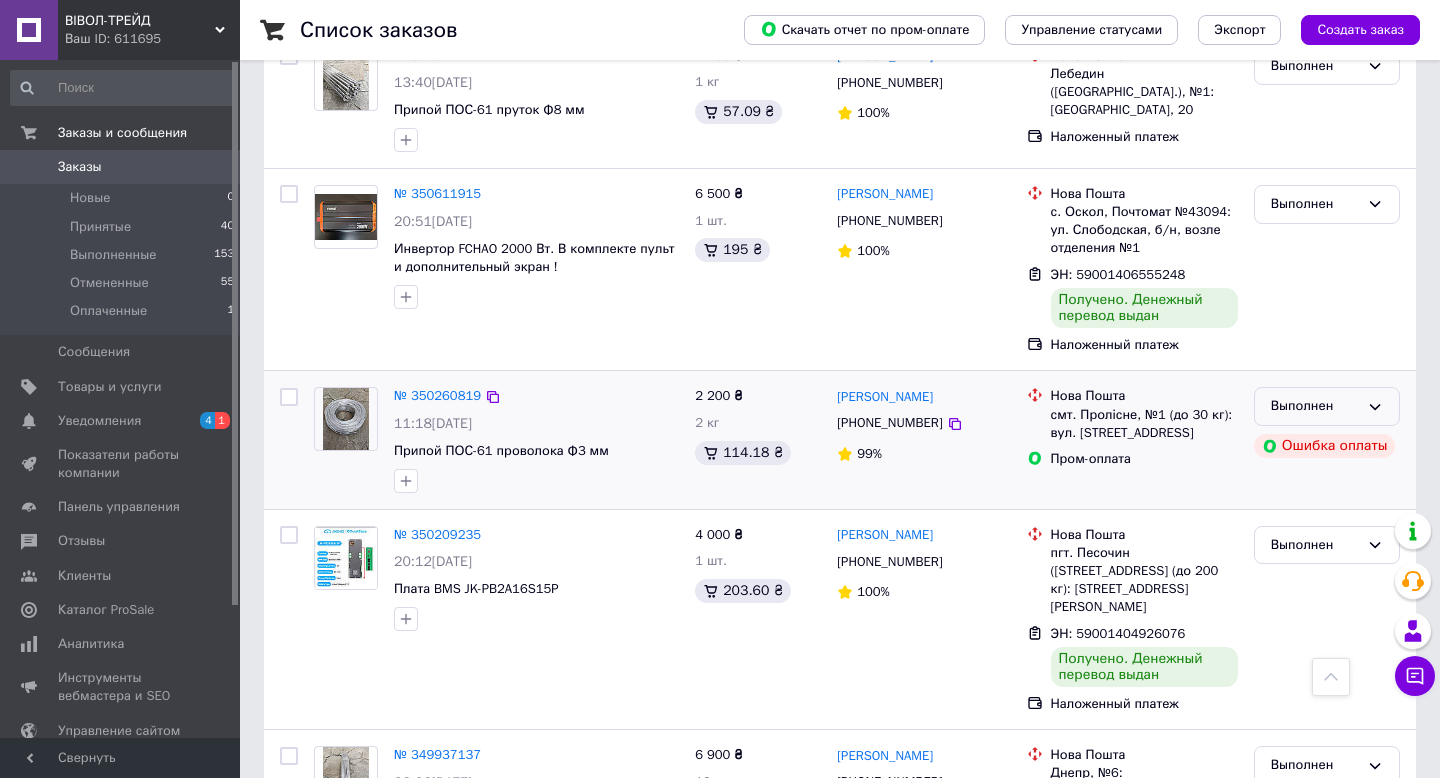 click on "Выполнен" at bounding box center (1327, 406) 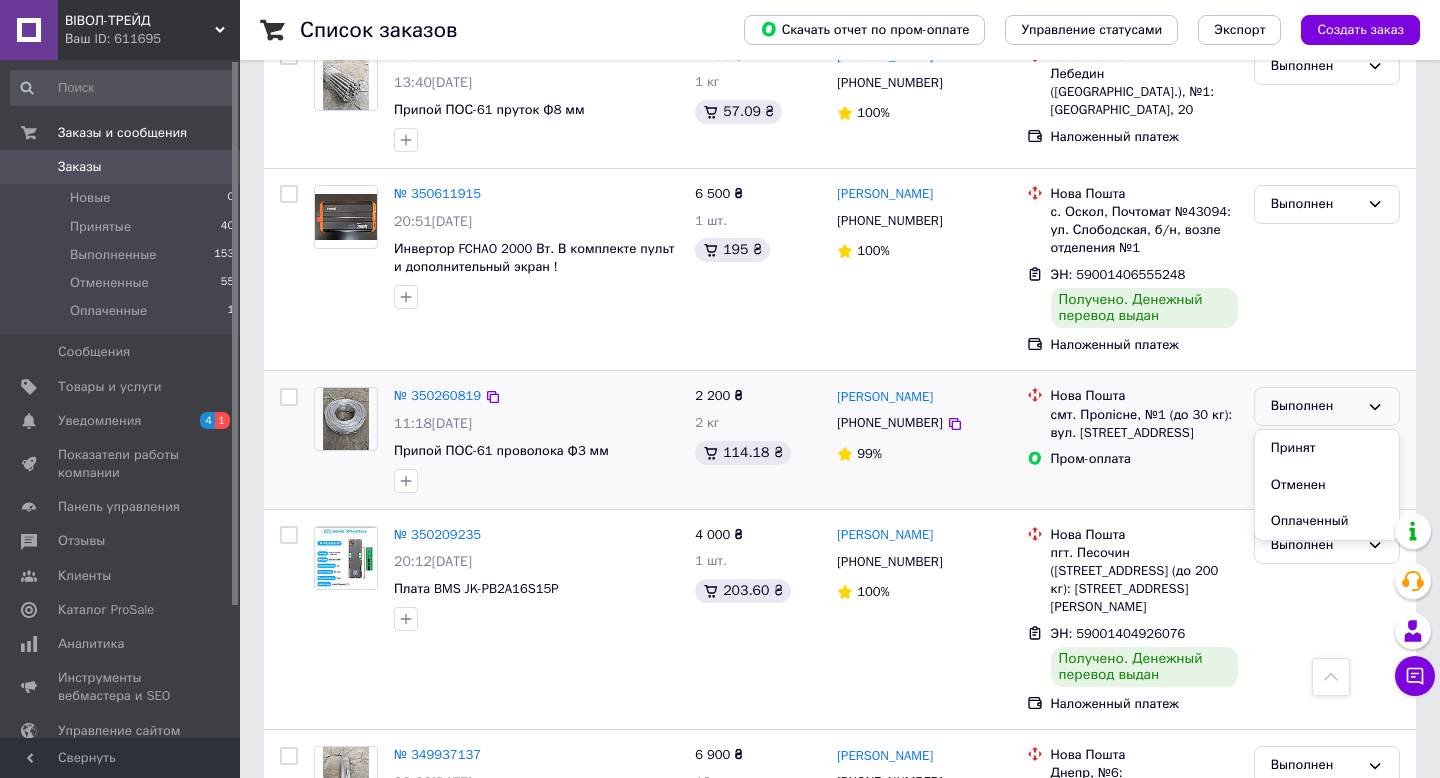 click on "Выполнен Принят Отменен Оплаченный" at bounding box center (1327, 406) 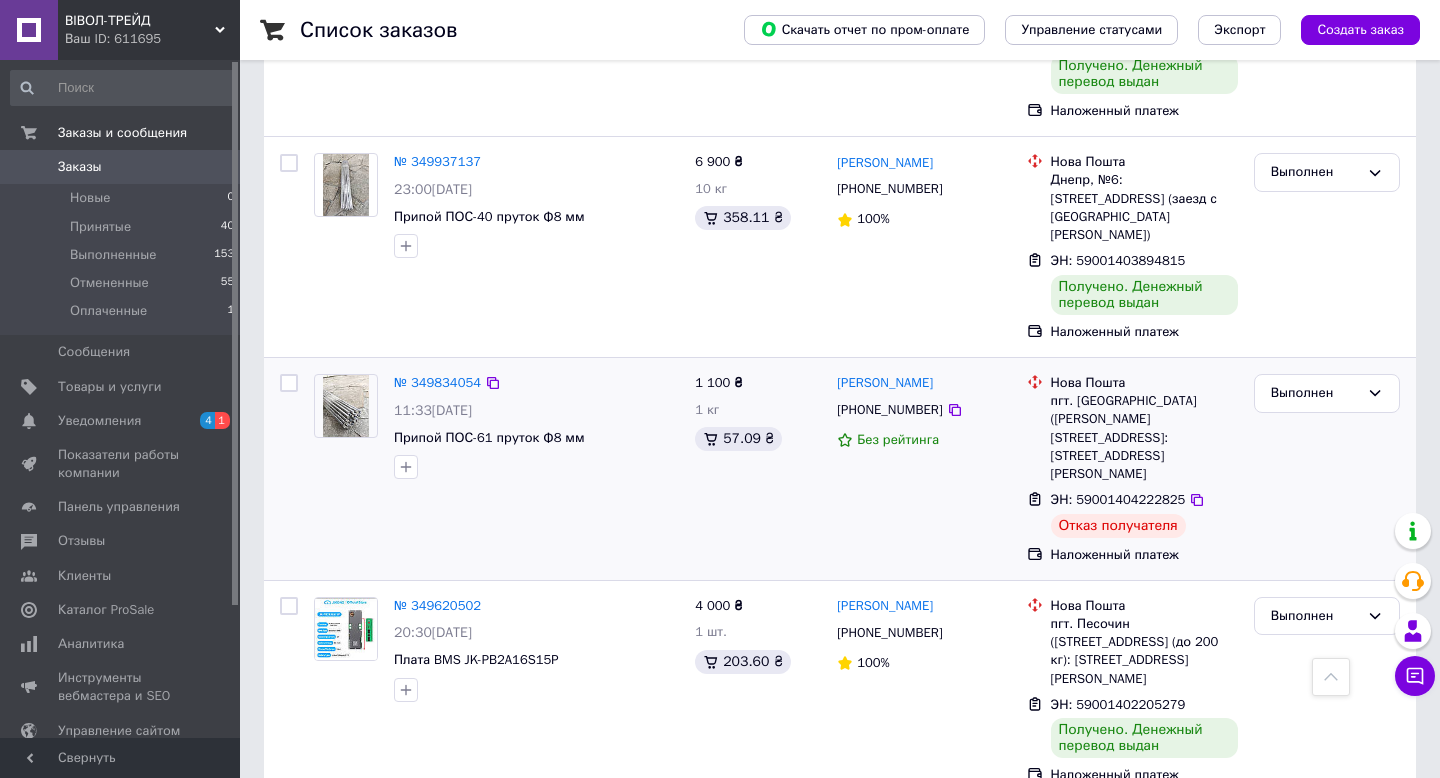 scroll, scrollTop: 1324, scrollLeft: 0, axis: vertical 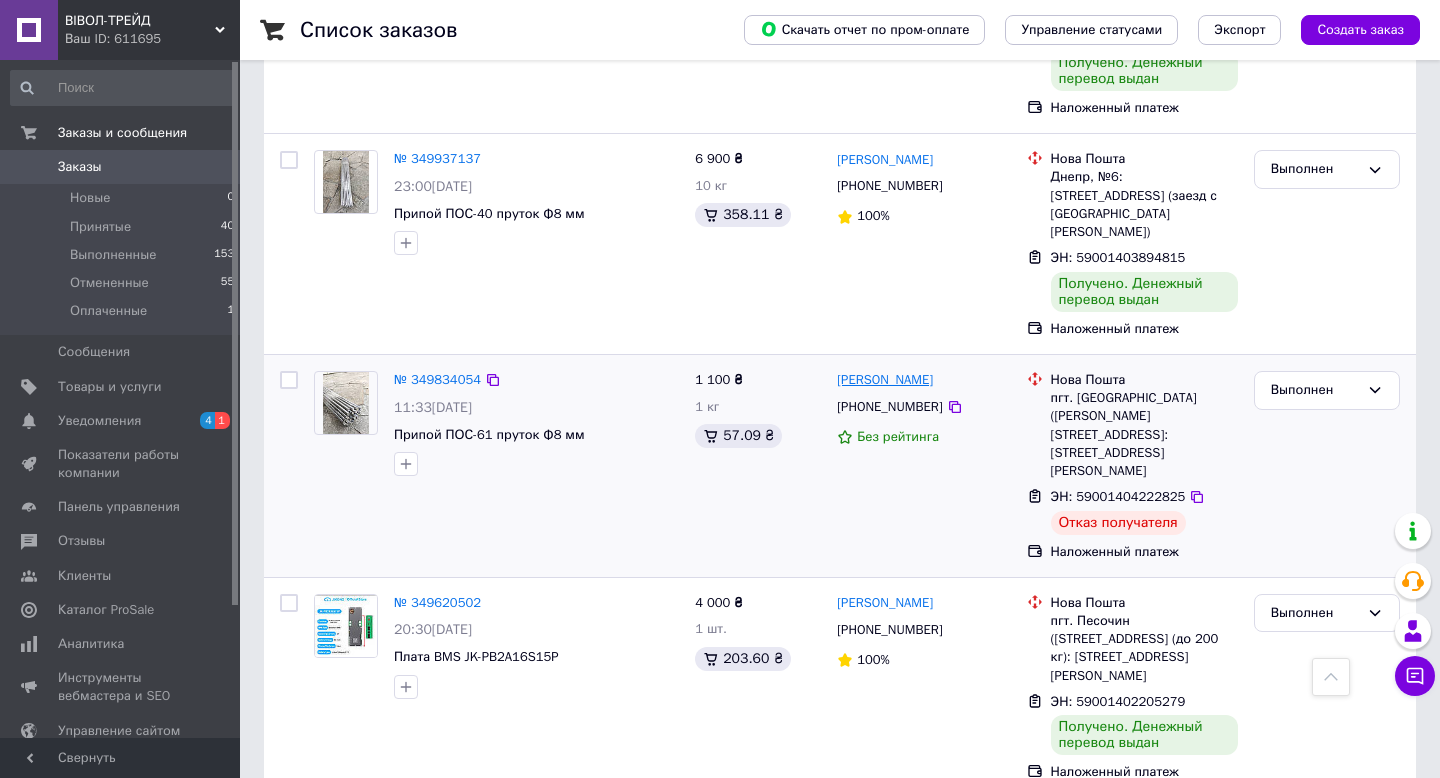 click on "[PERSON_NAME]" at bounding box center [885, 380] 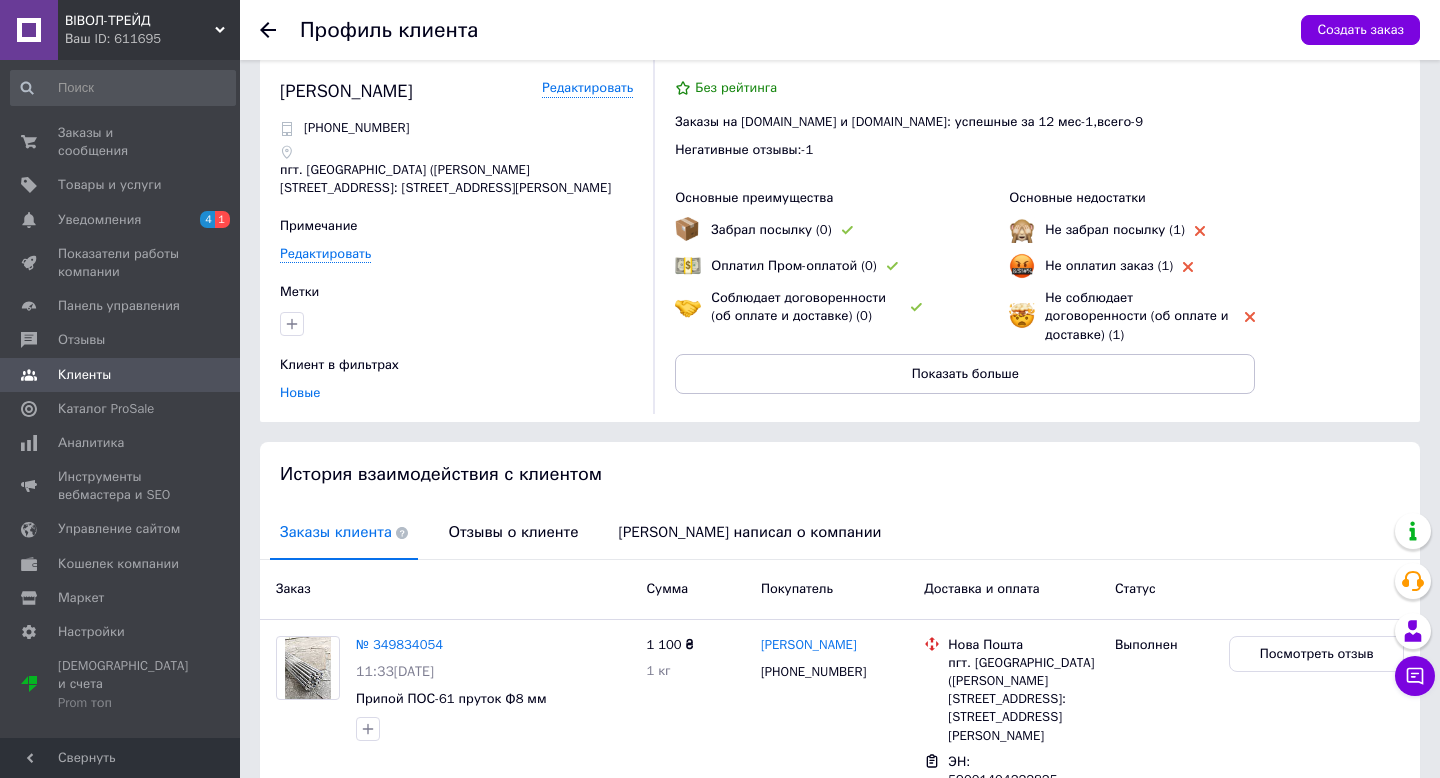 scroll, scrollTop: 0, scrollLeft: 0, axis: both 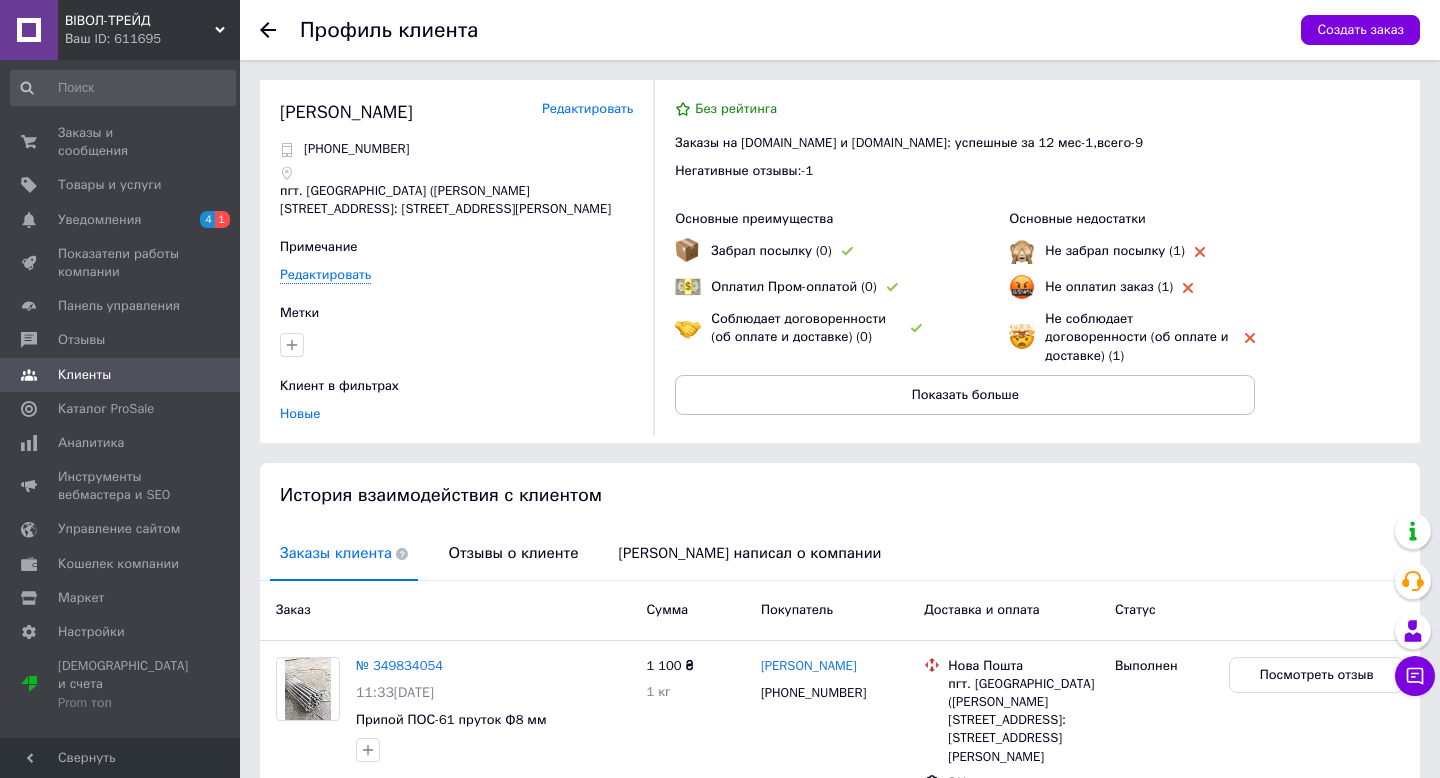click on "Редактировать" at bounding box center [587, 109] 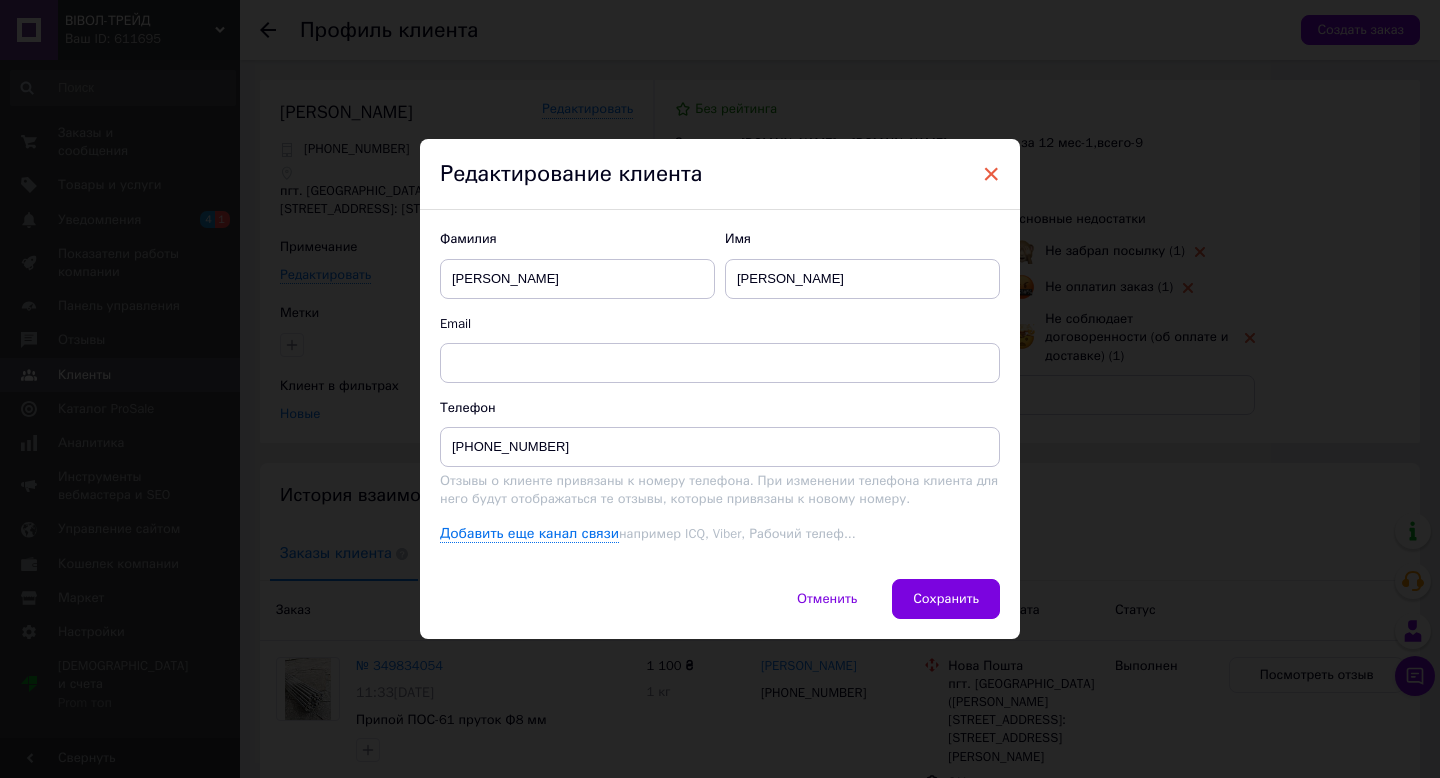click on "×" at bounding box center [991, 174] 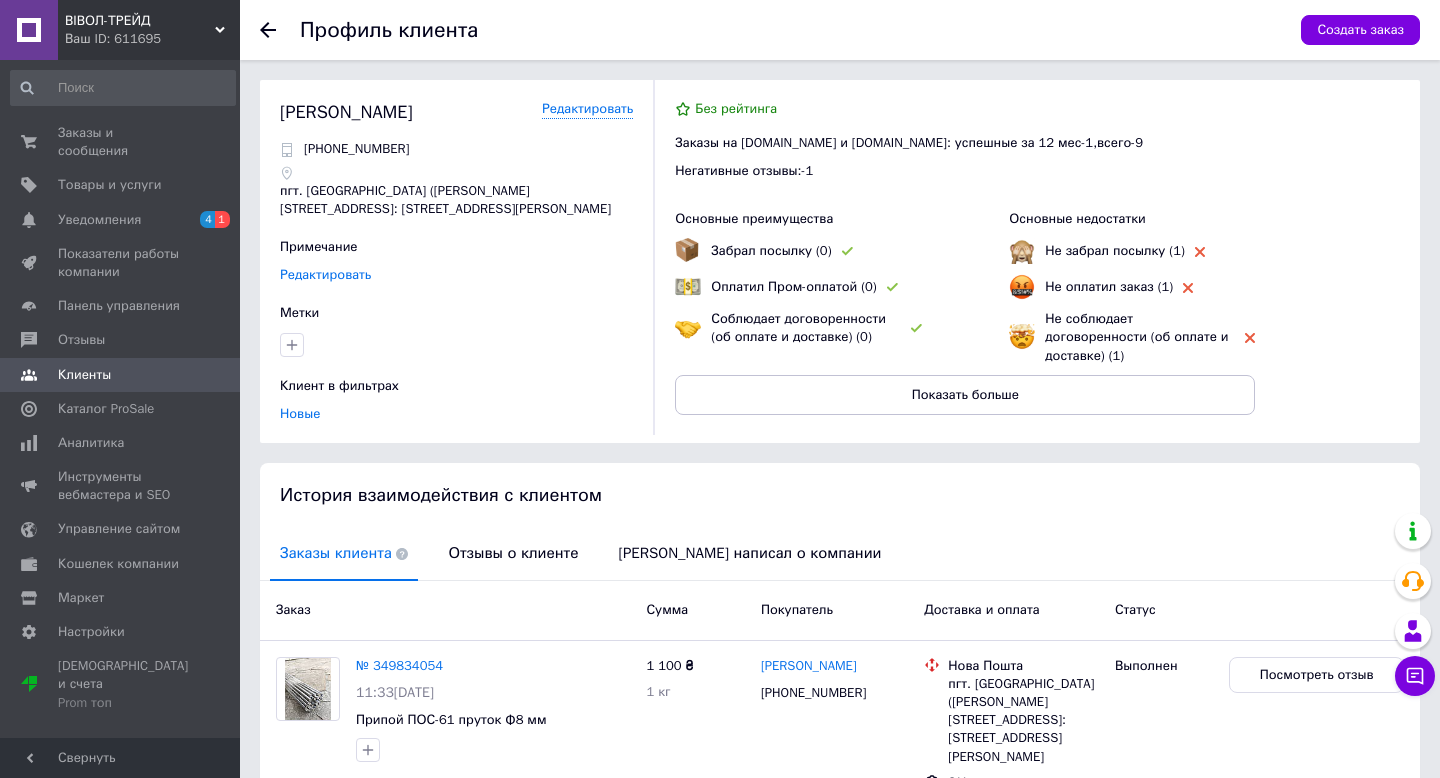 click on "Редактировать" at bounding box center [325, 275] 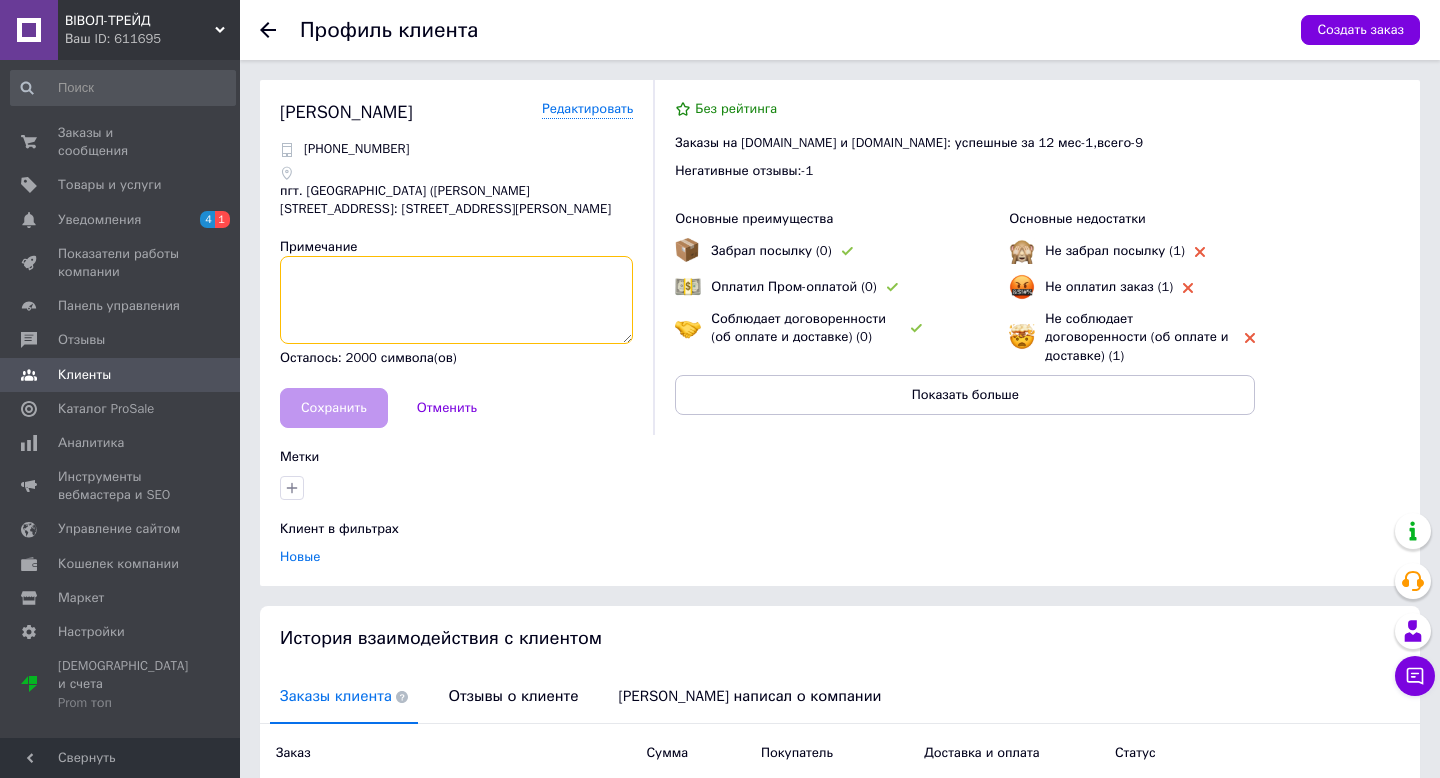 click at bounding box center [456, 300] 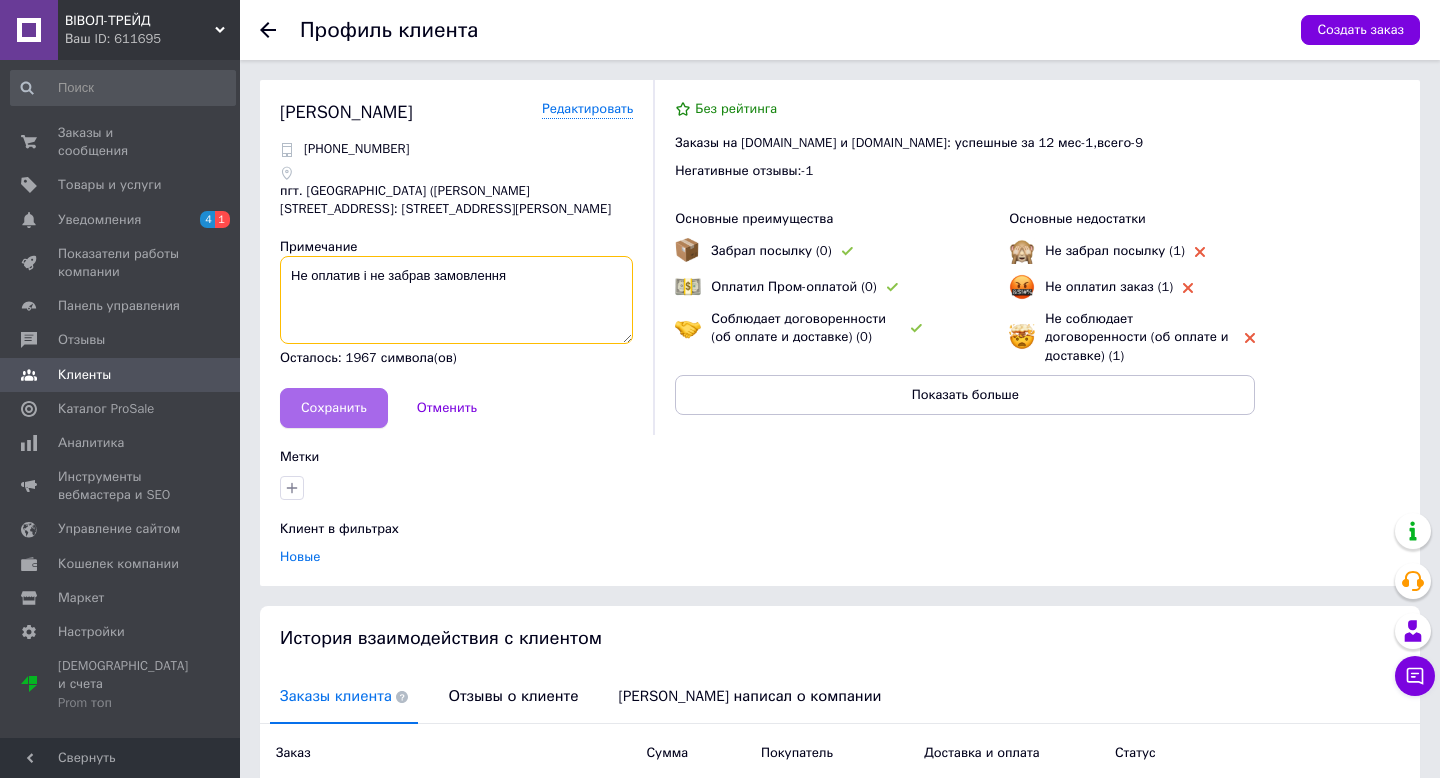 type on "Не оплатив і не забрав замовлення" 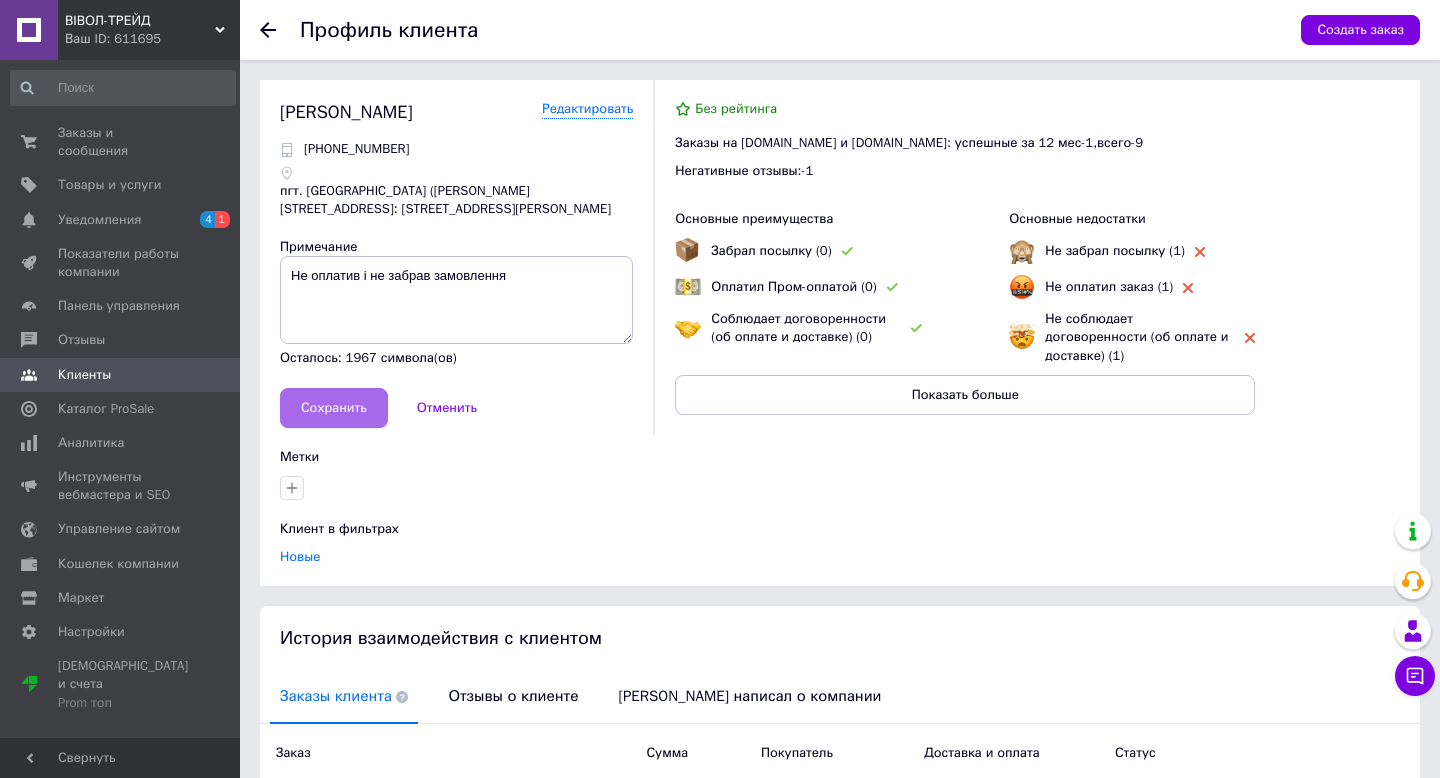 click on "Сохранить" at bounding box center (334, 408) 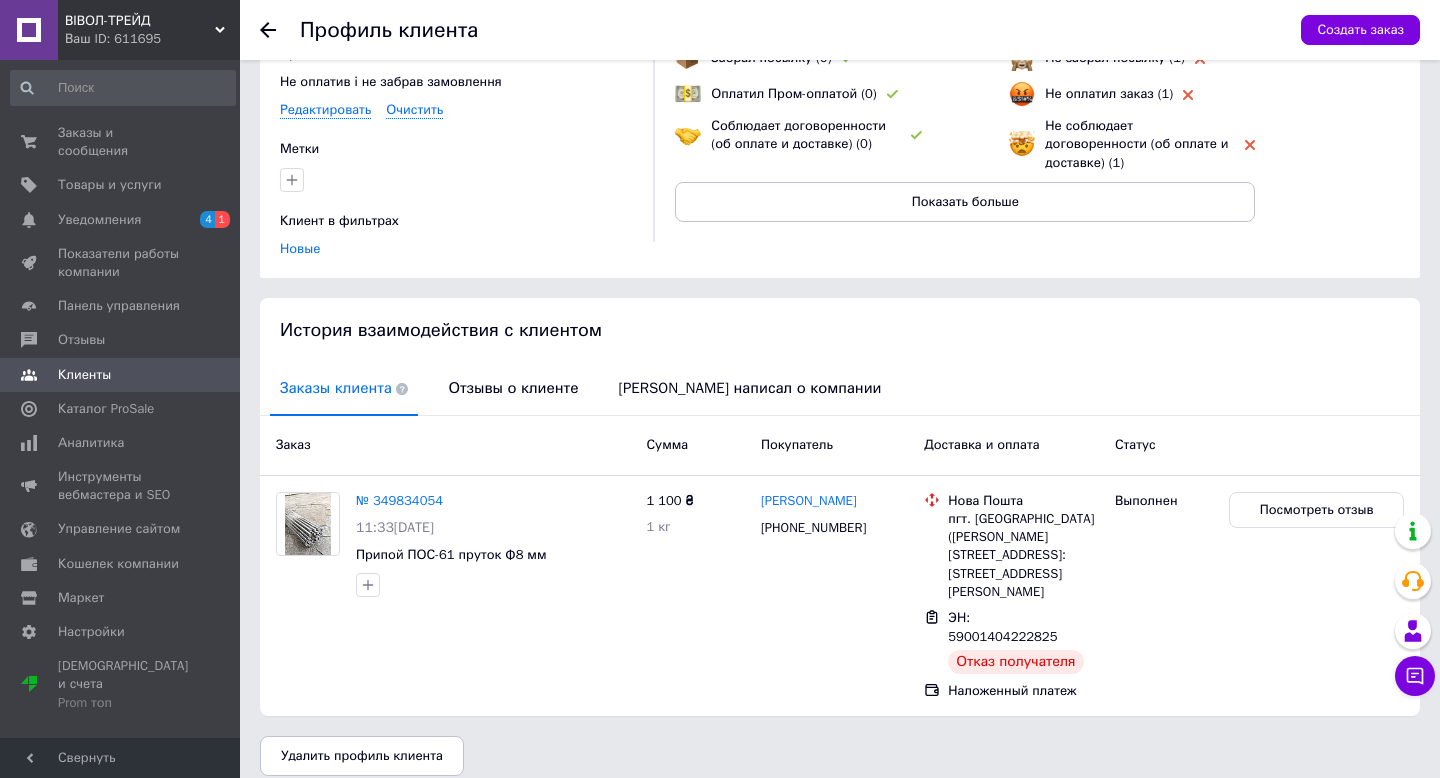 scroll, scrollTop: 0, scrollLeft: 0, axis: both 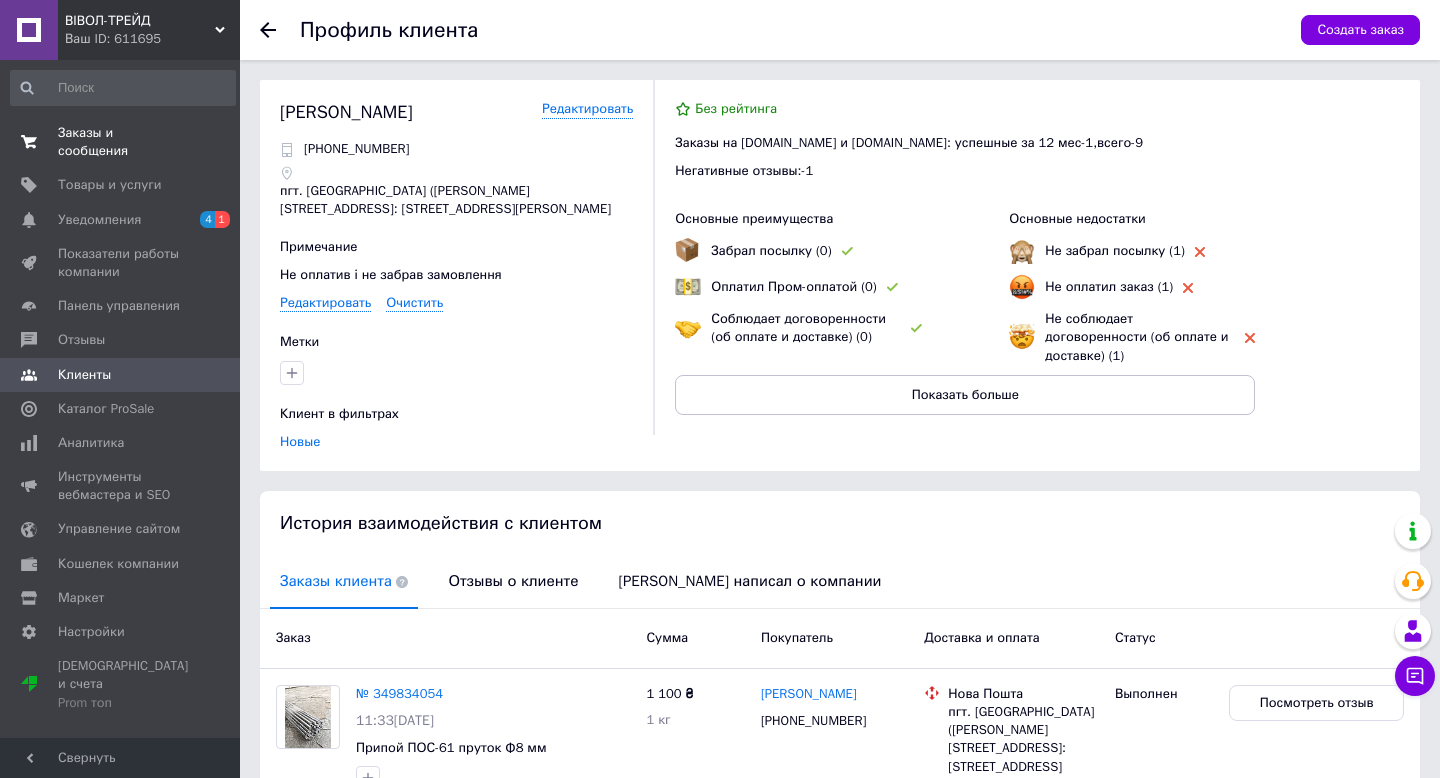 click on "Заказы и сообщения" at bounding box center [121, 142] 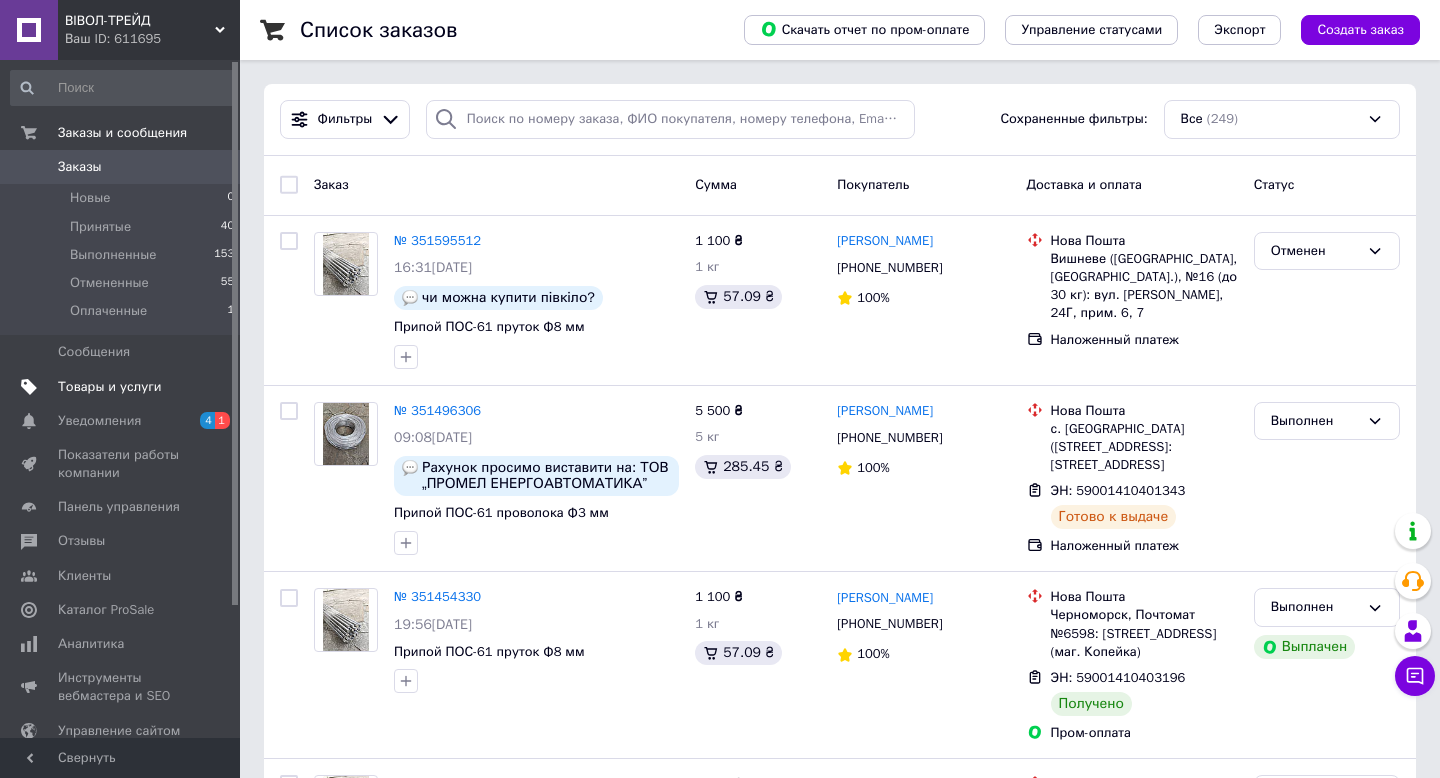 click on "Товары и услуги" at bounding box center [110, 387] 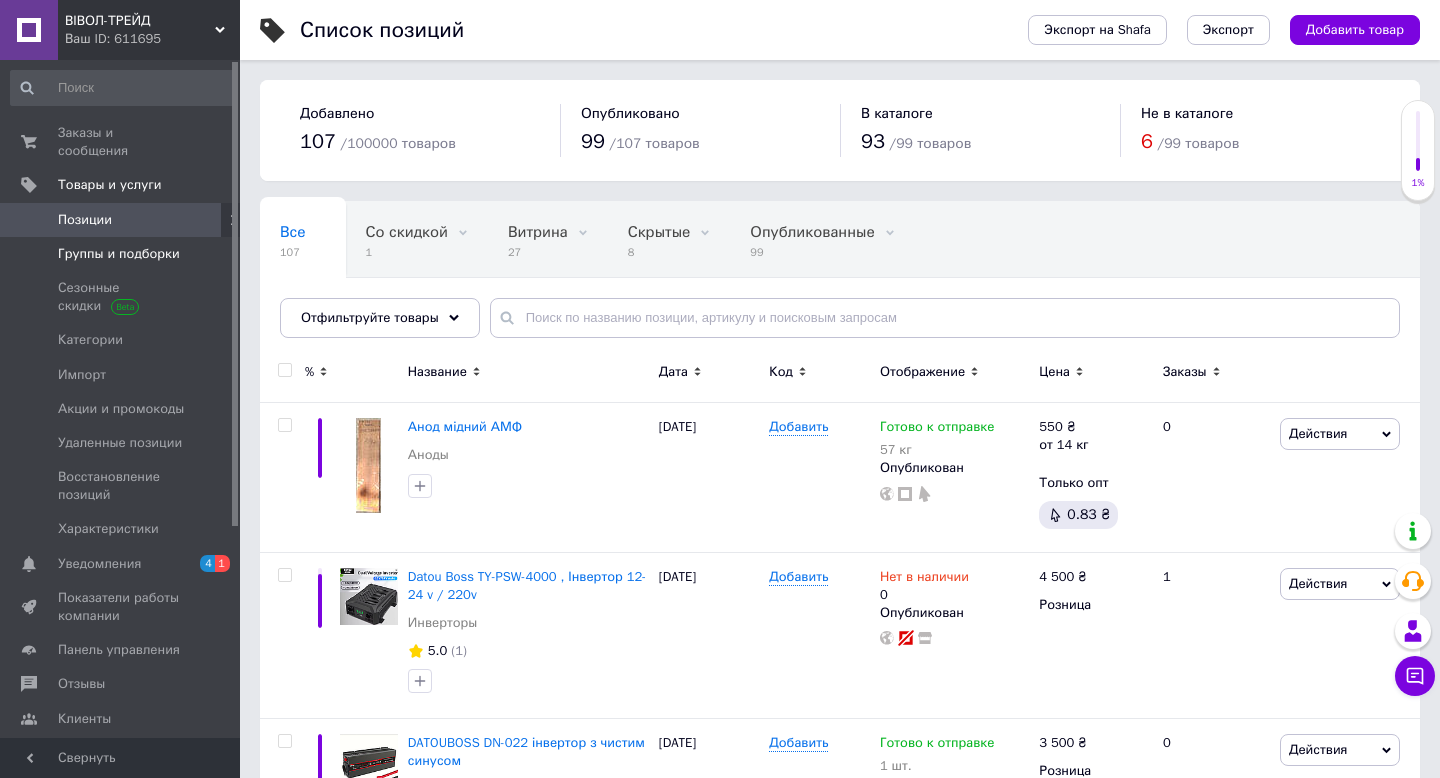 click on "Группы и подборки" at bounding box center [119, 254] 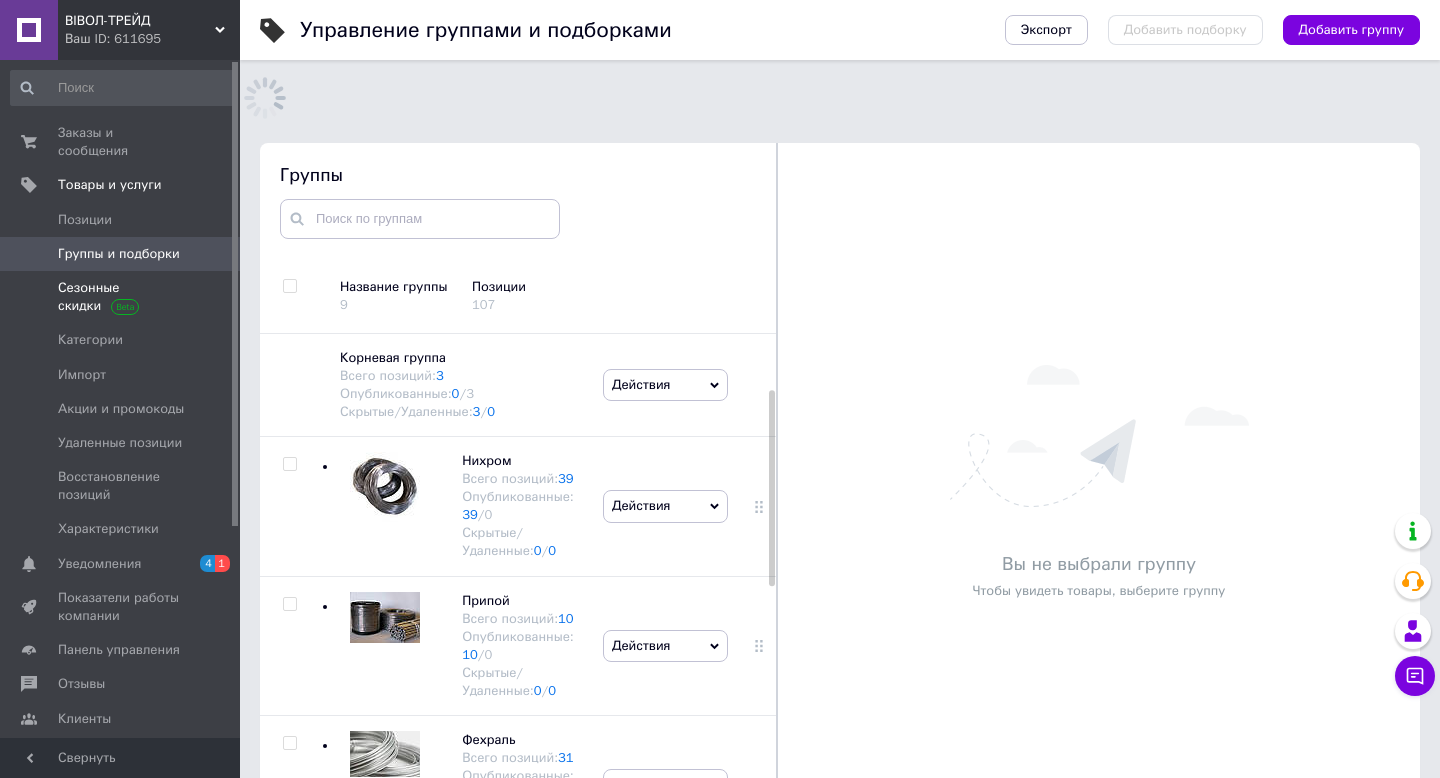 scroll, scrollTop: 183, scrollLeft: 0, axis: vertical 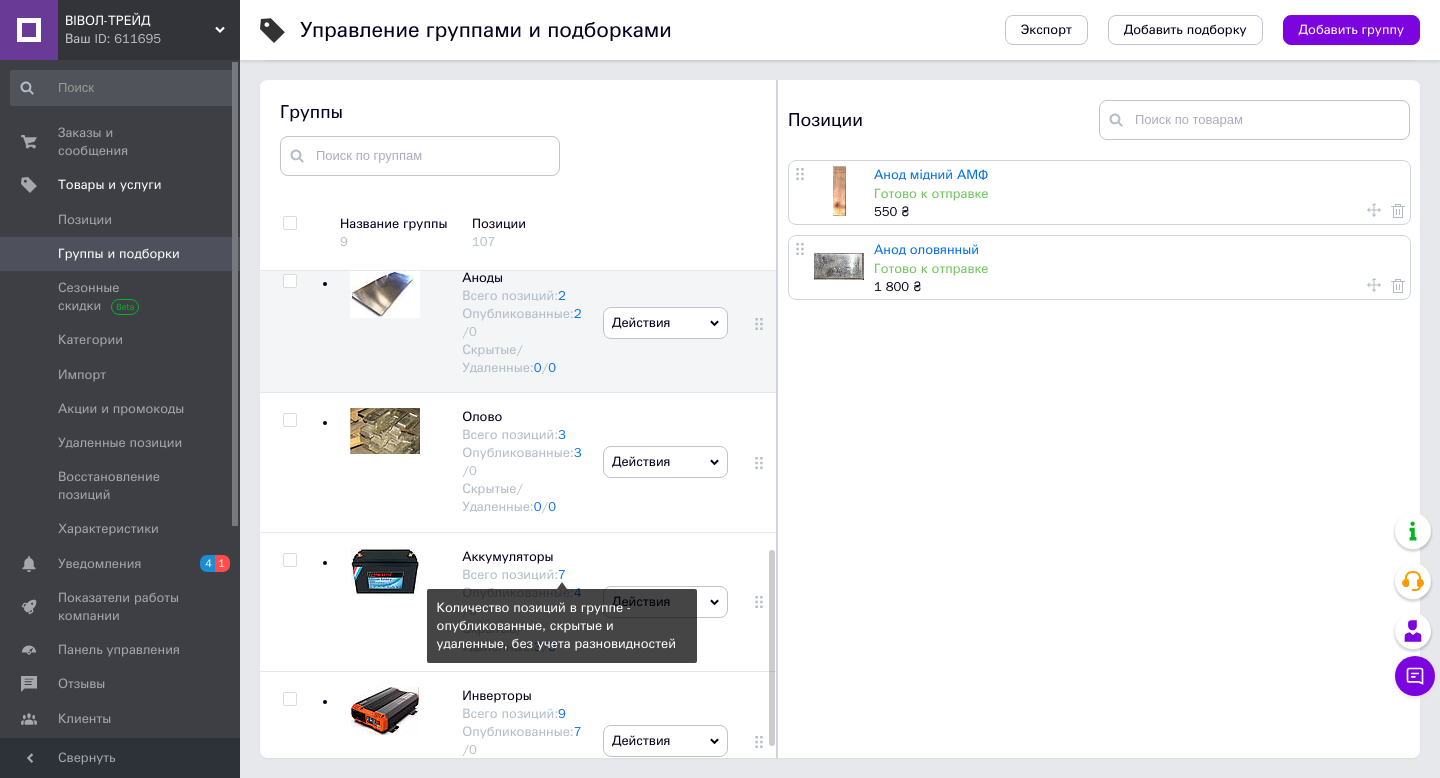 click on "7" at bounding box center [562, 574] 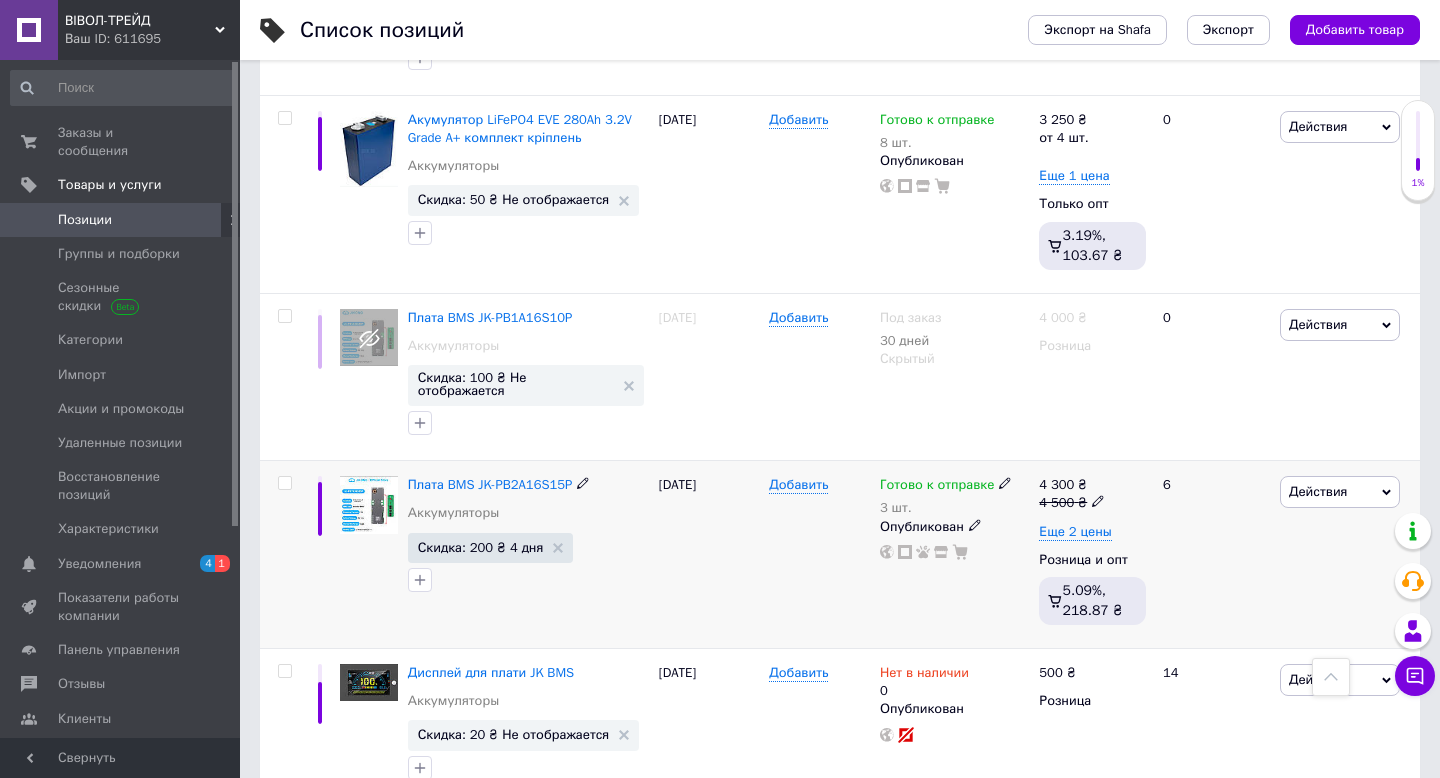 scroll, scrollTop: 897, scrollLeft: 0, axis: vertical 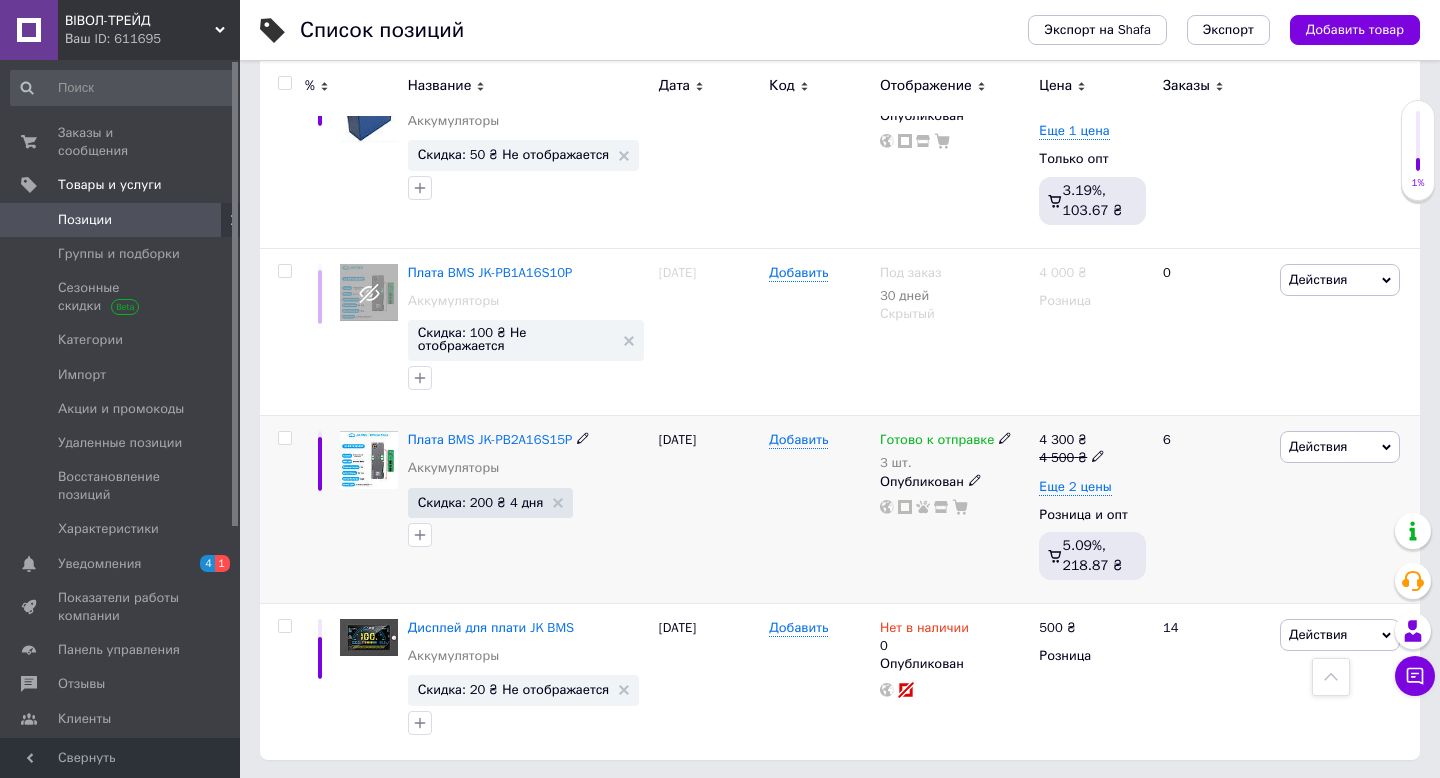 click 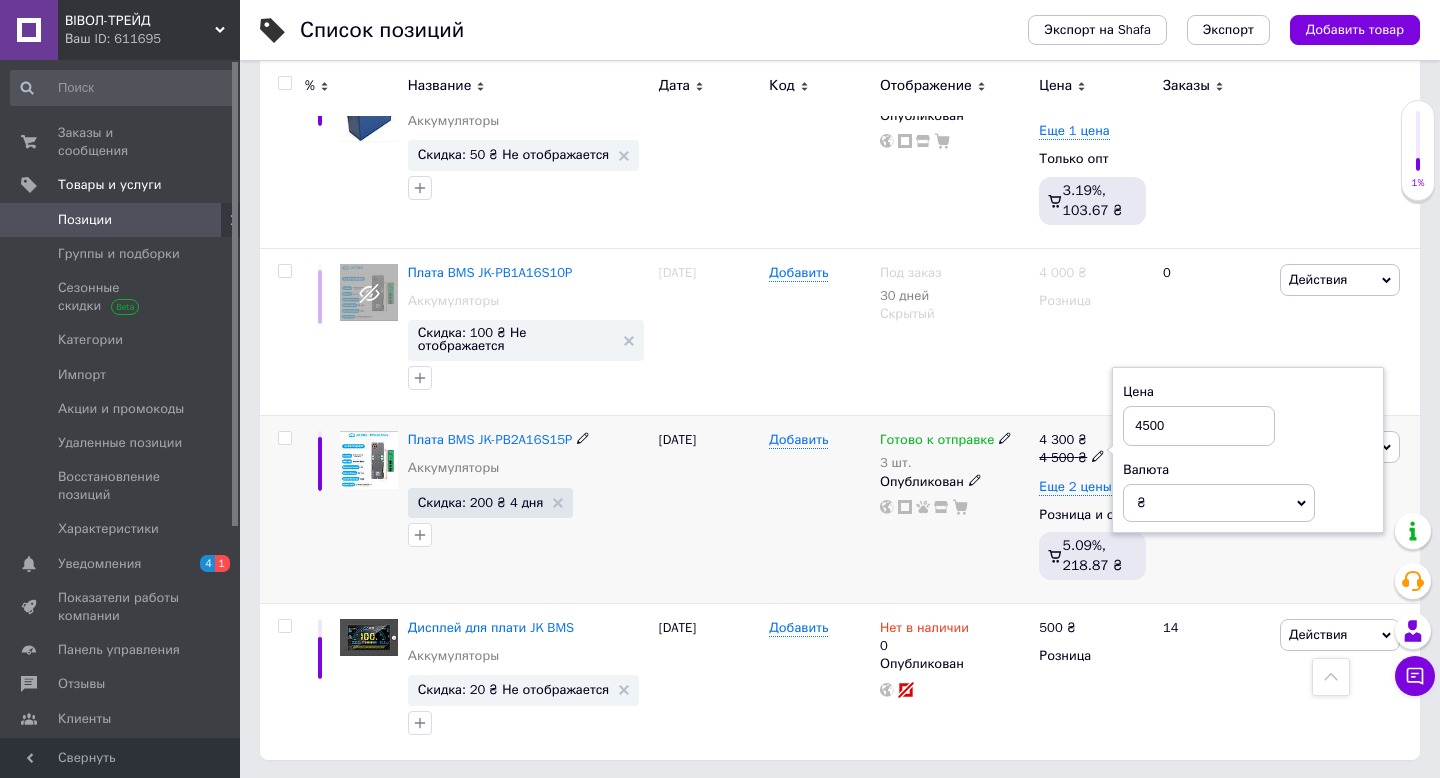click at bounding box center (954, 507) 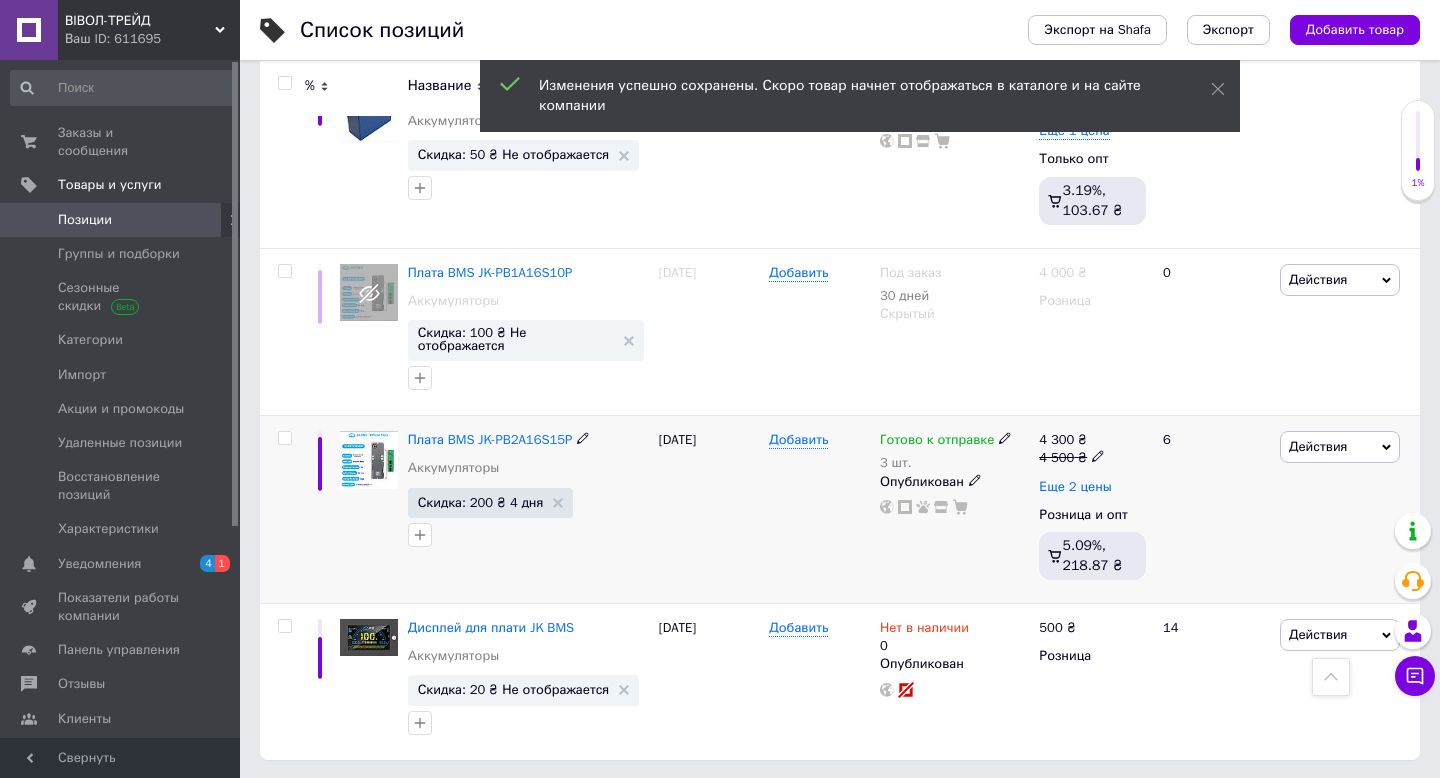 click on "Еще 2 цены" at bounding box center [1075, 487] 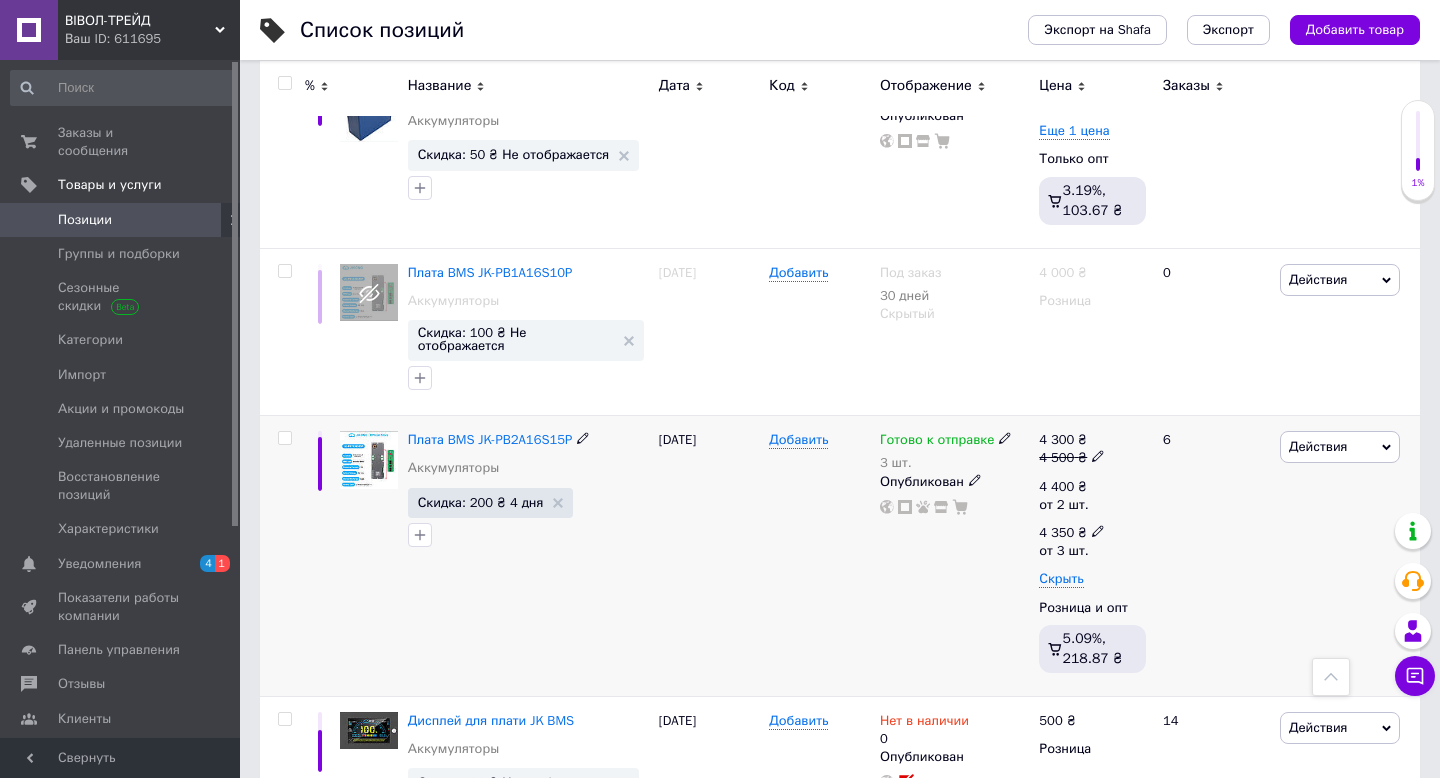 click on "4 350   ₴" at bounding box center (1072, 533) 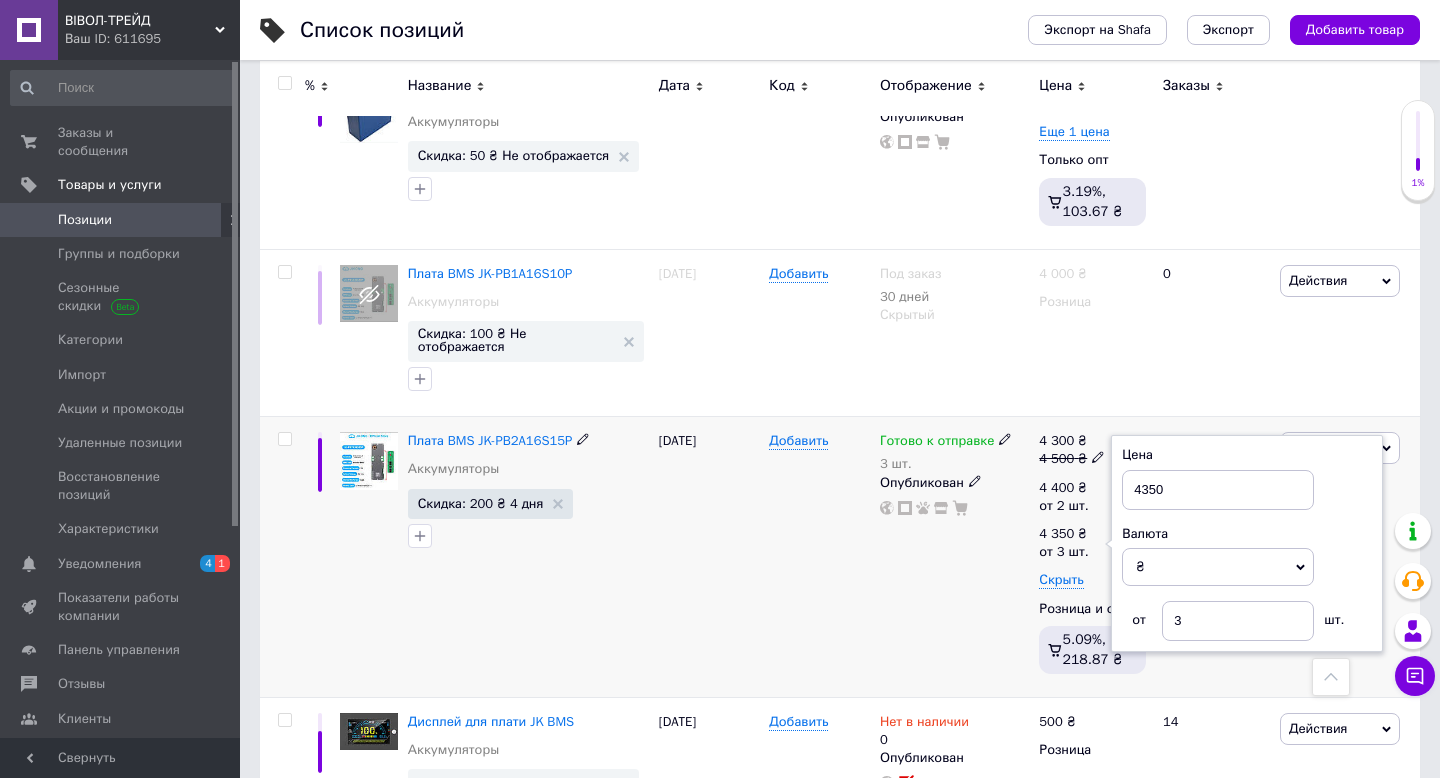 scroll, scrollTop: 895, scrollLeft: 0, axis: vertical 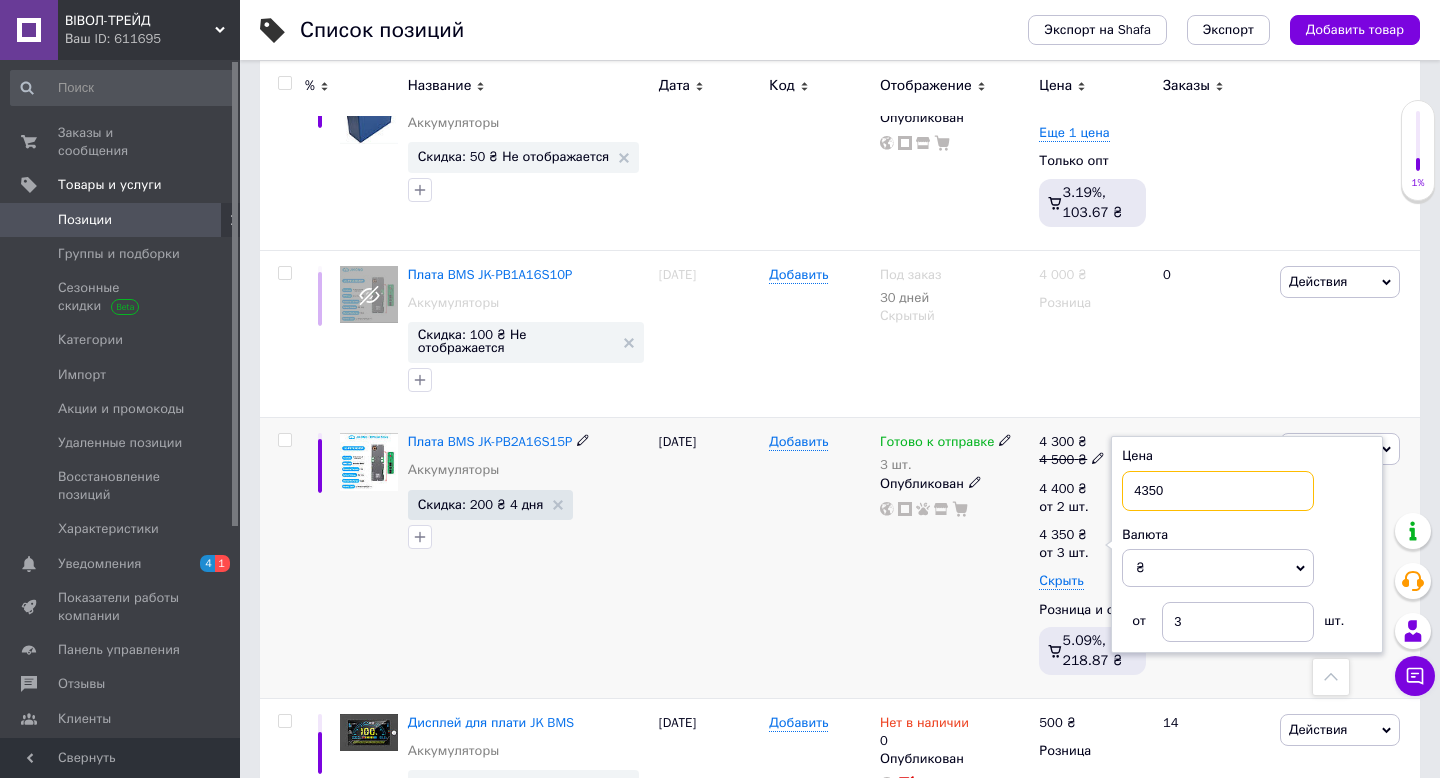 click on "4350" at bounding box center (1218, 491) 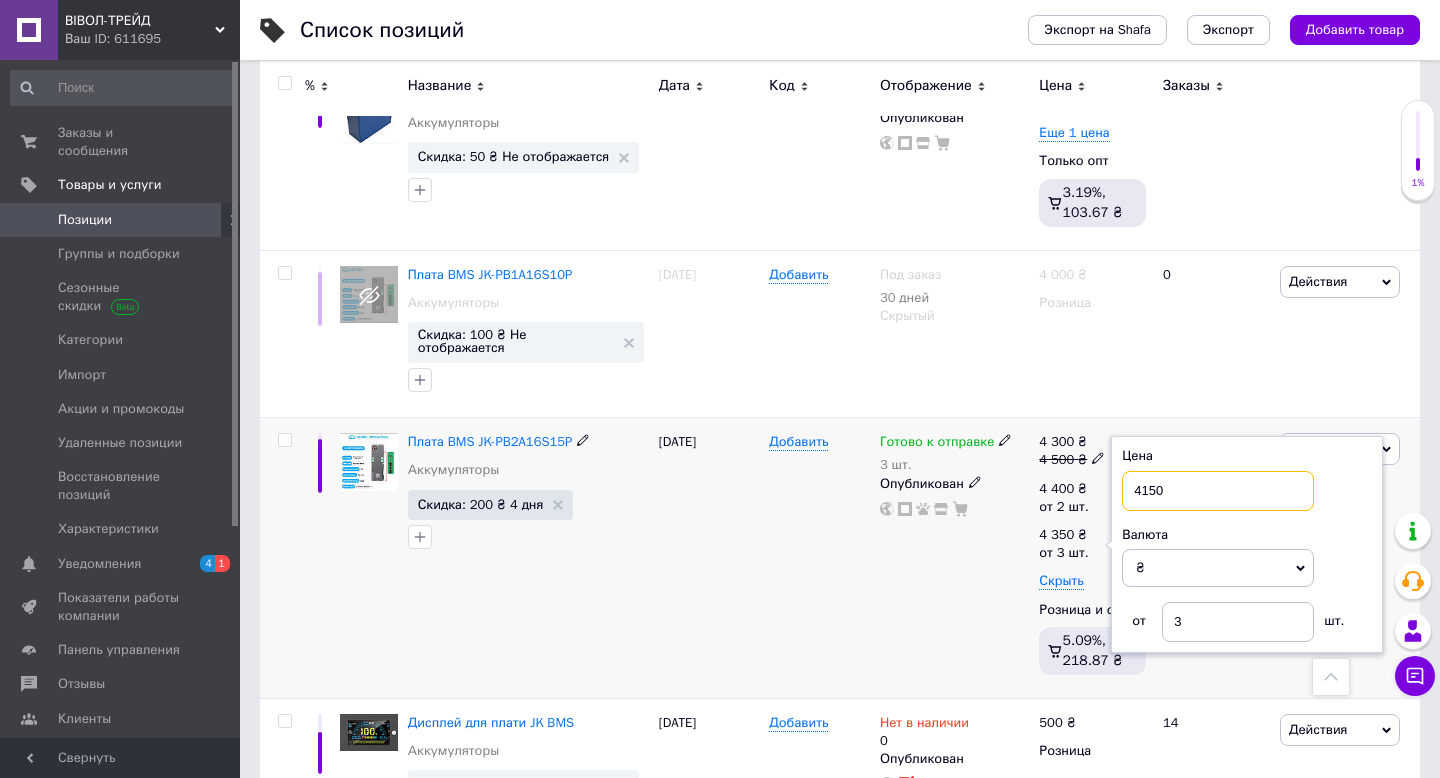 type on "4150" 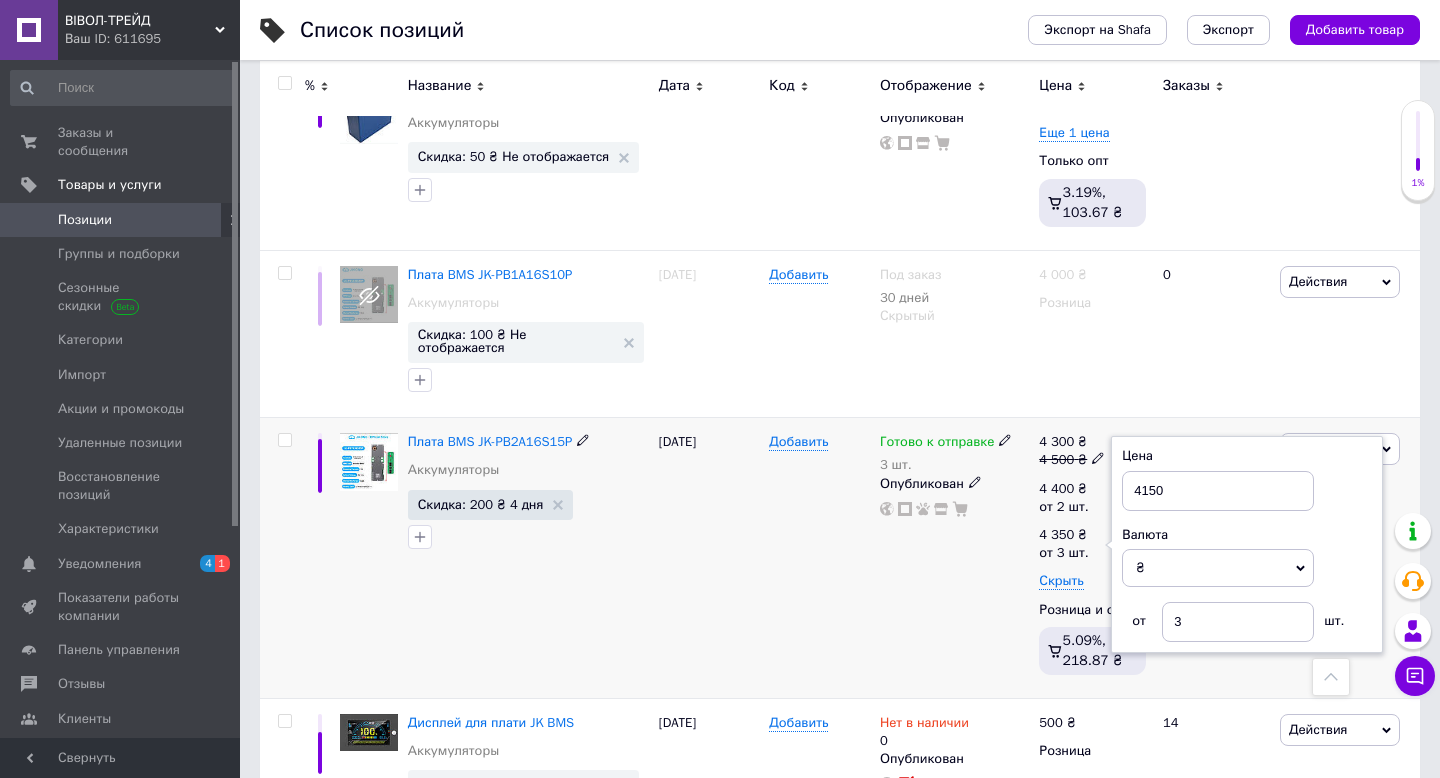 click on "Готово к отправке 3 шт. Опубликован" at bounding box center (954, 558) 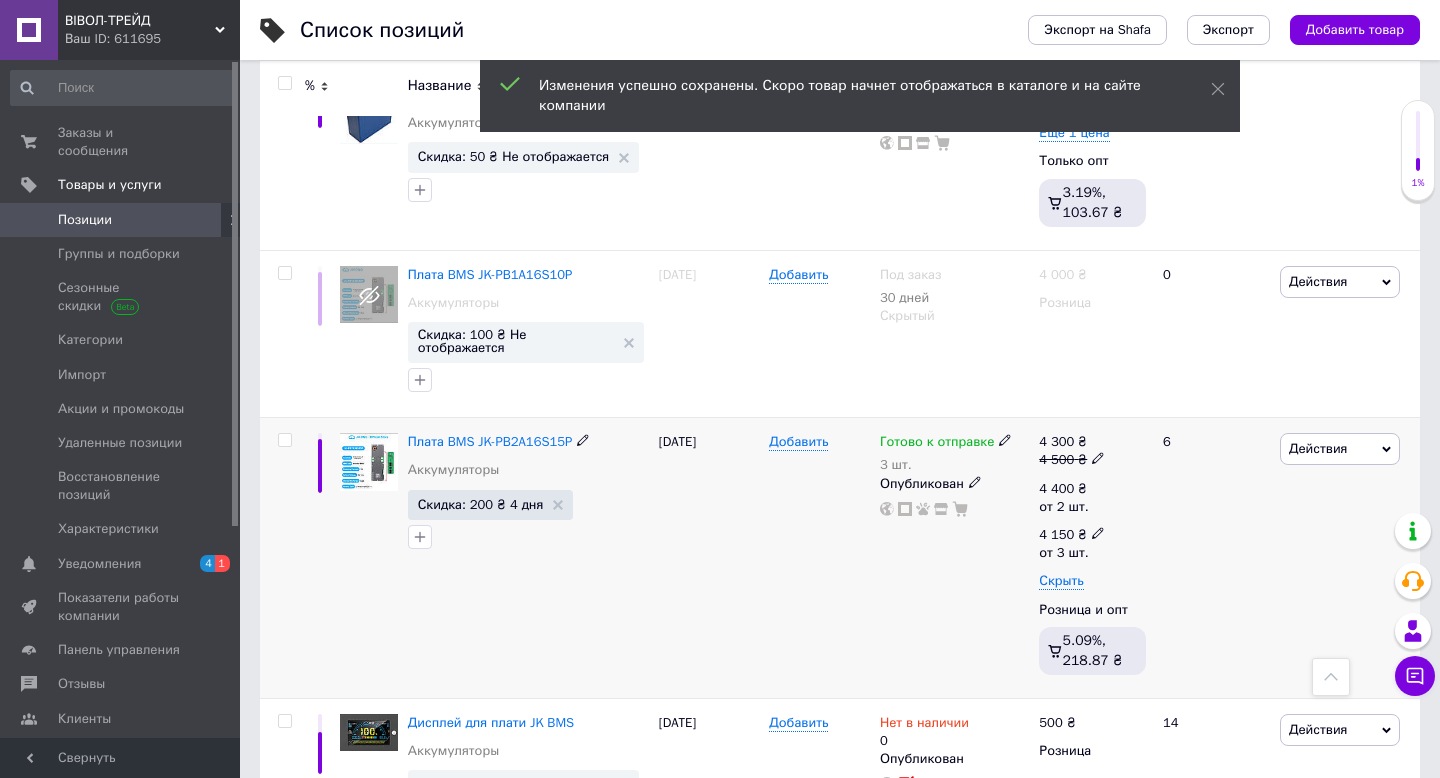 click 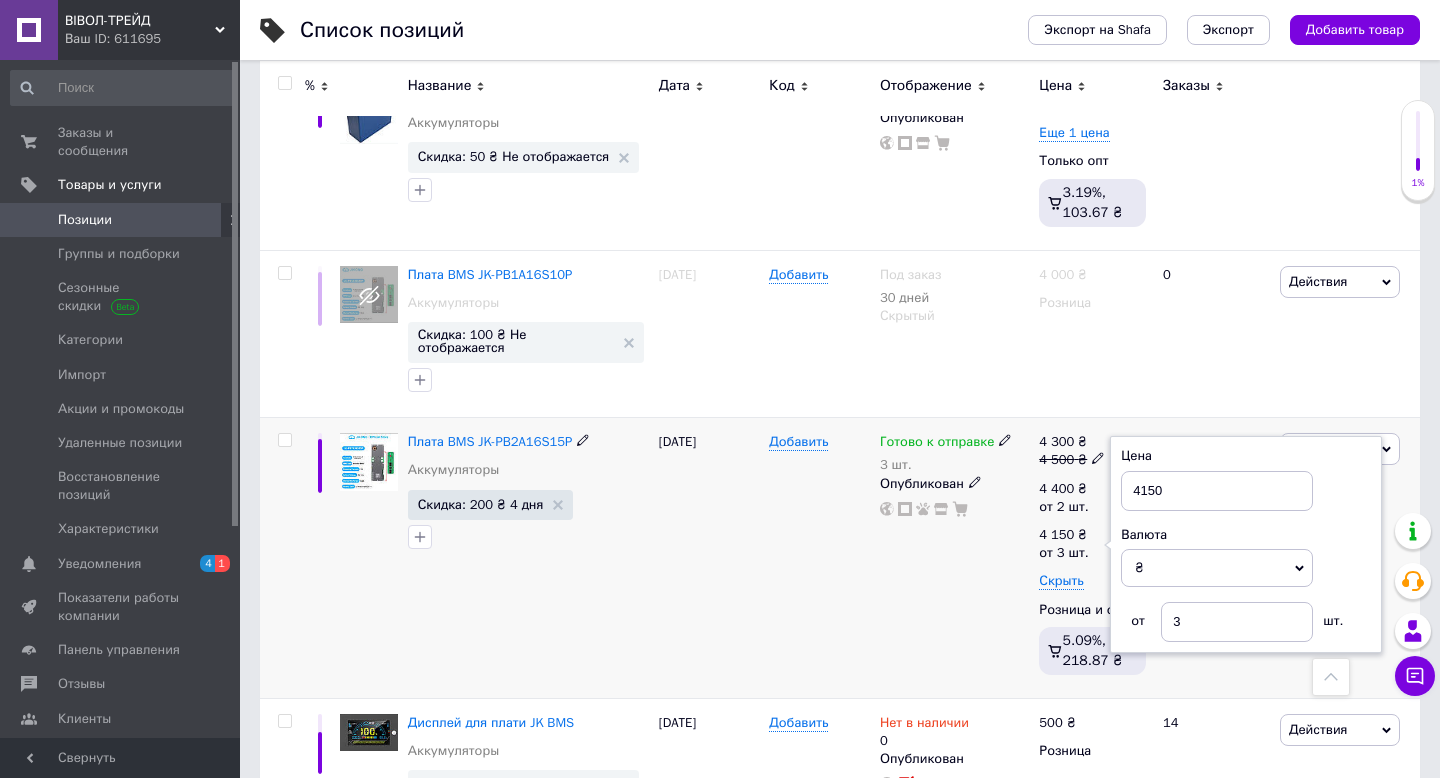 click on "Готово к отправке 3 шт. Опубликован" at bounding box center [954, 558] 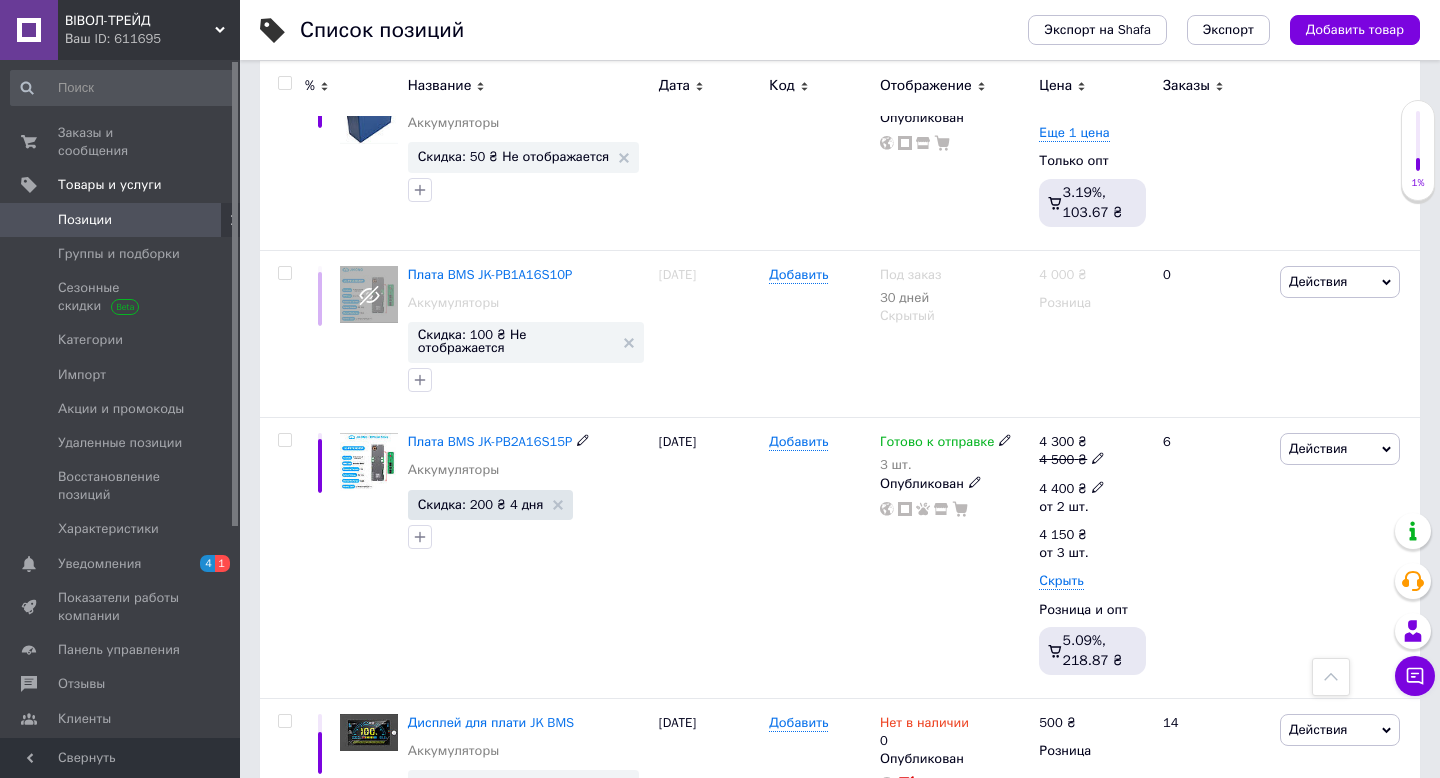 click 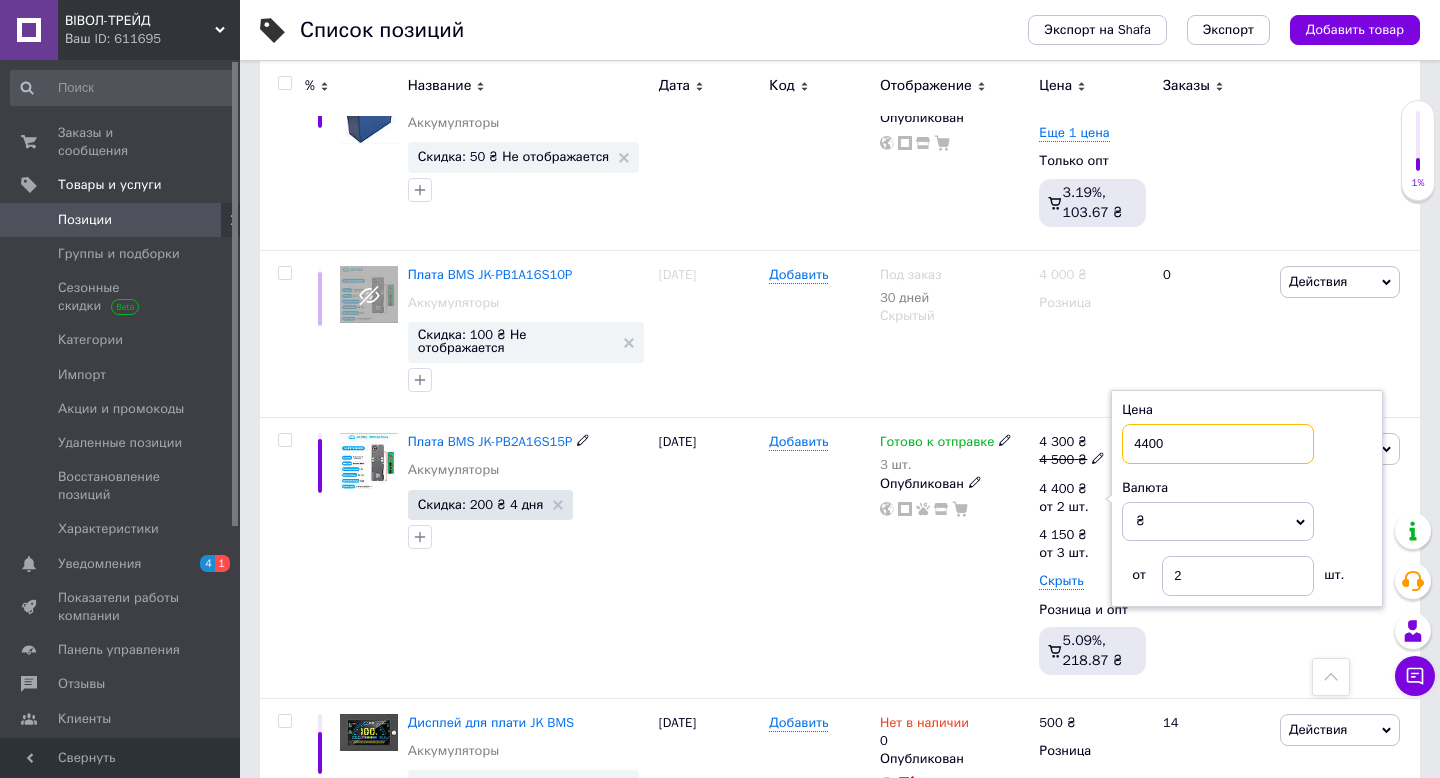 click on "4400" at bounding box center (1218, 444) 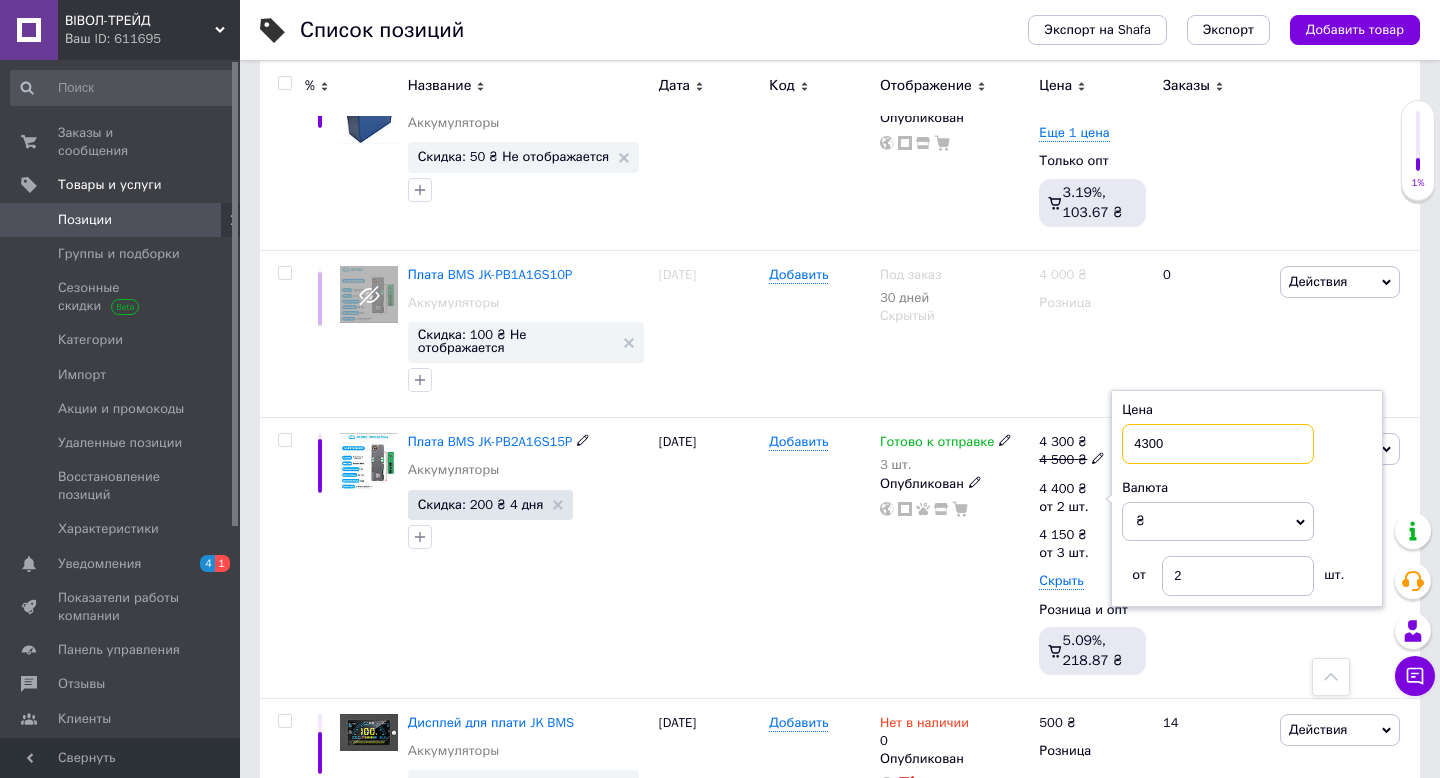 click on "4300" at bounding box center [1218, 444] 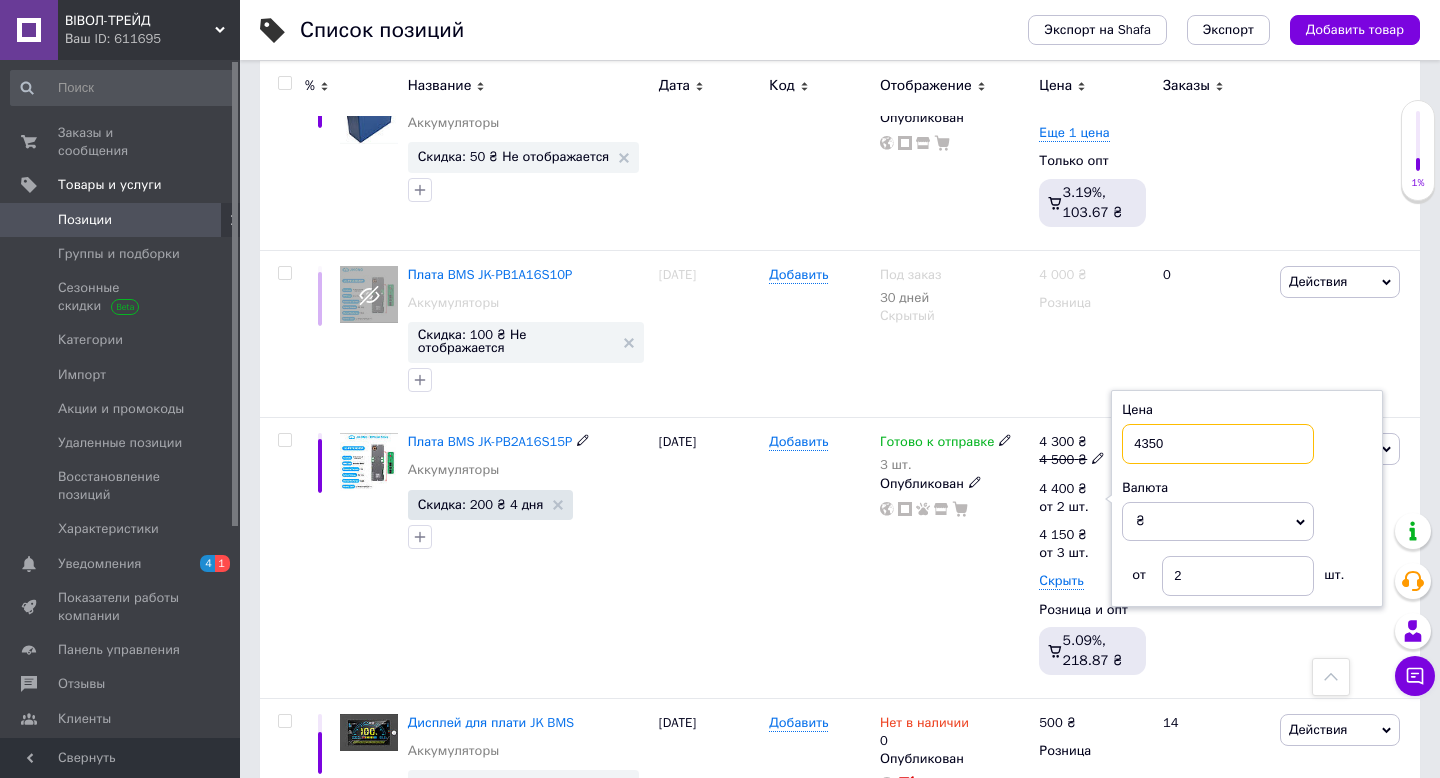 type on "4350" 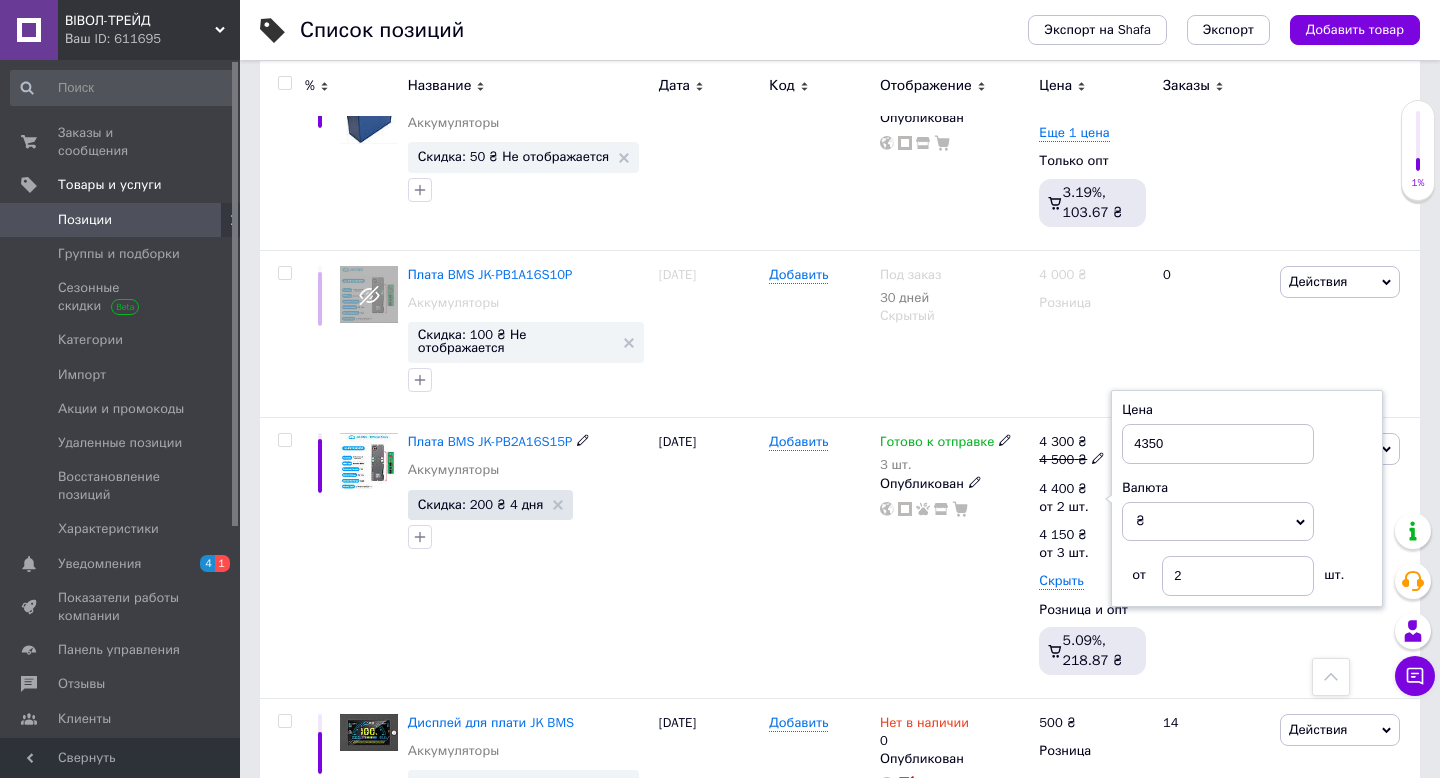 click on "Готово к отправке 3 шт. Опубликован" at bounding box center (954, 558) 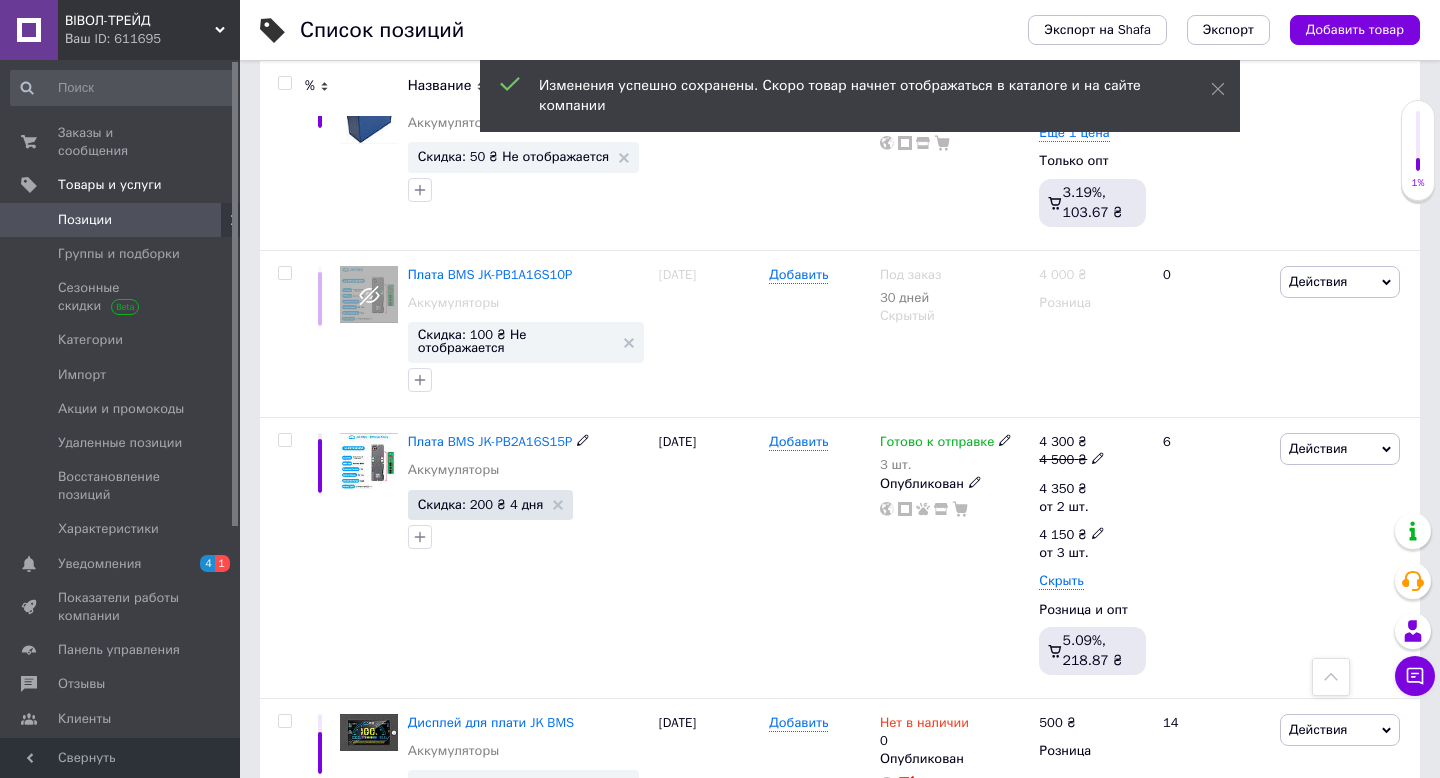 click 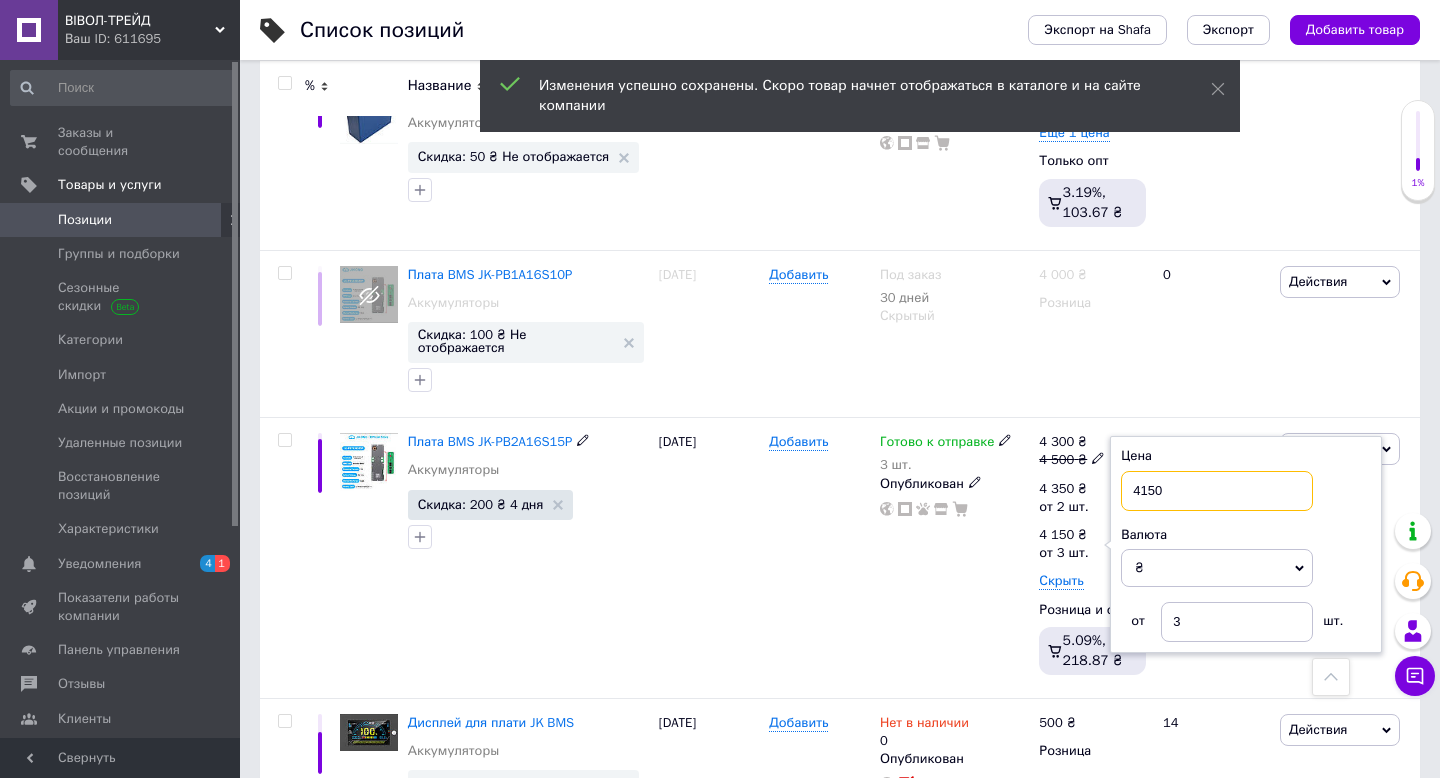click on "4150" at bounding box center [1217, 491] 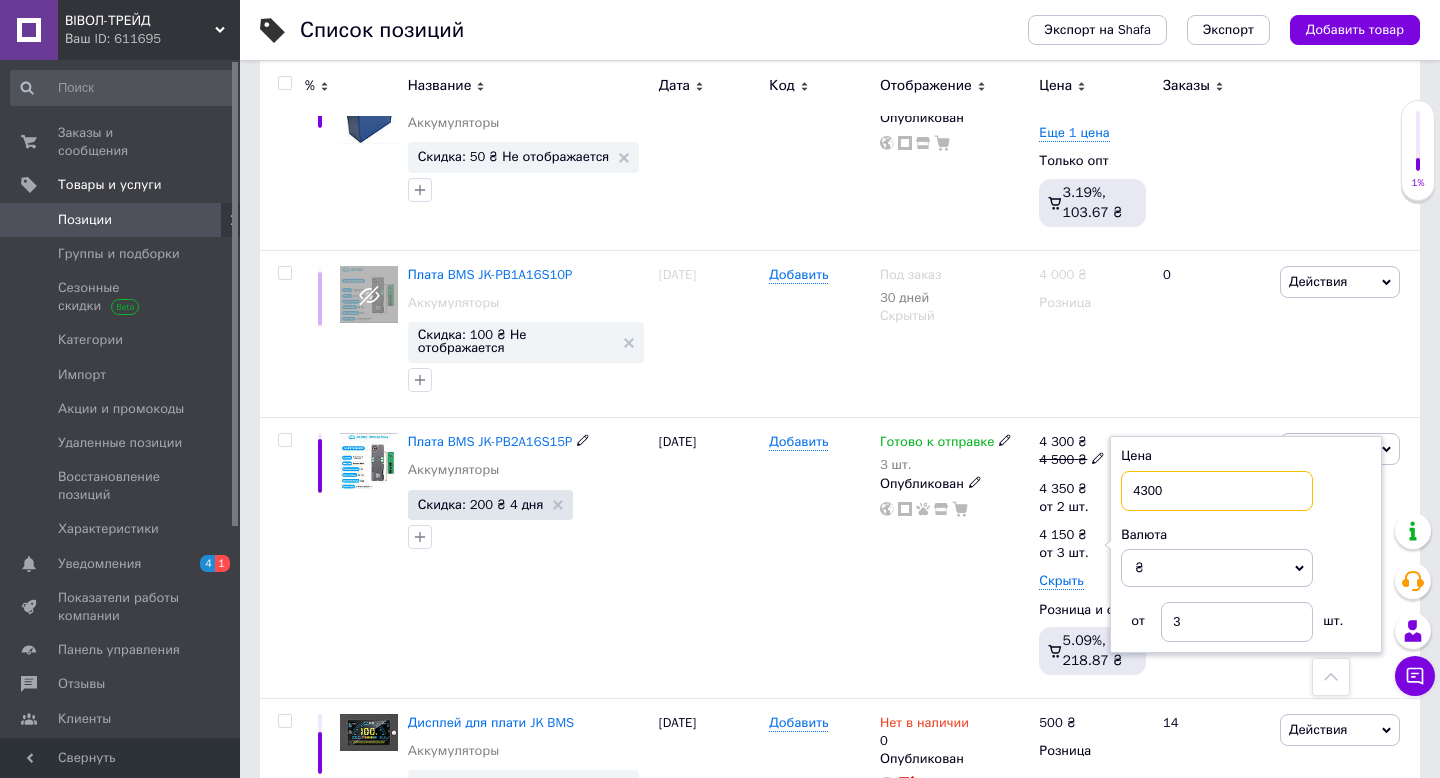 type on "4300" 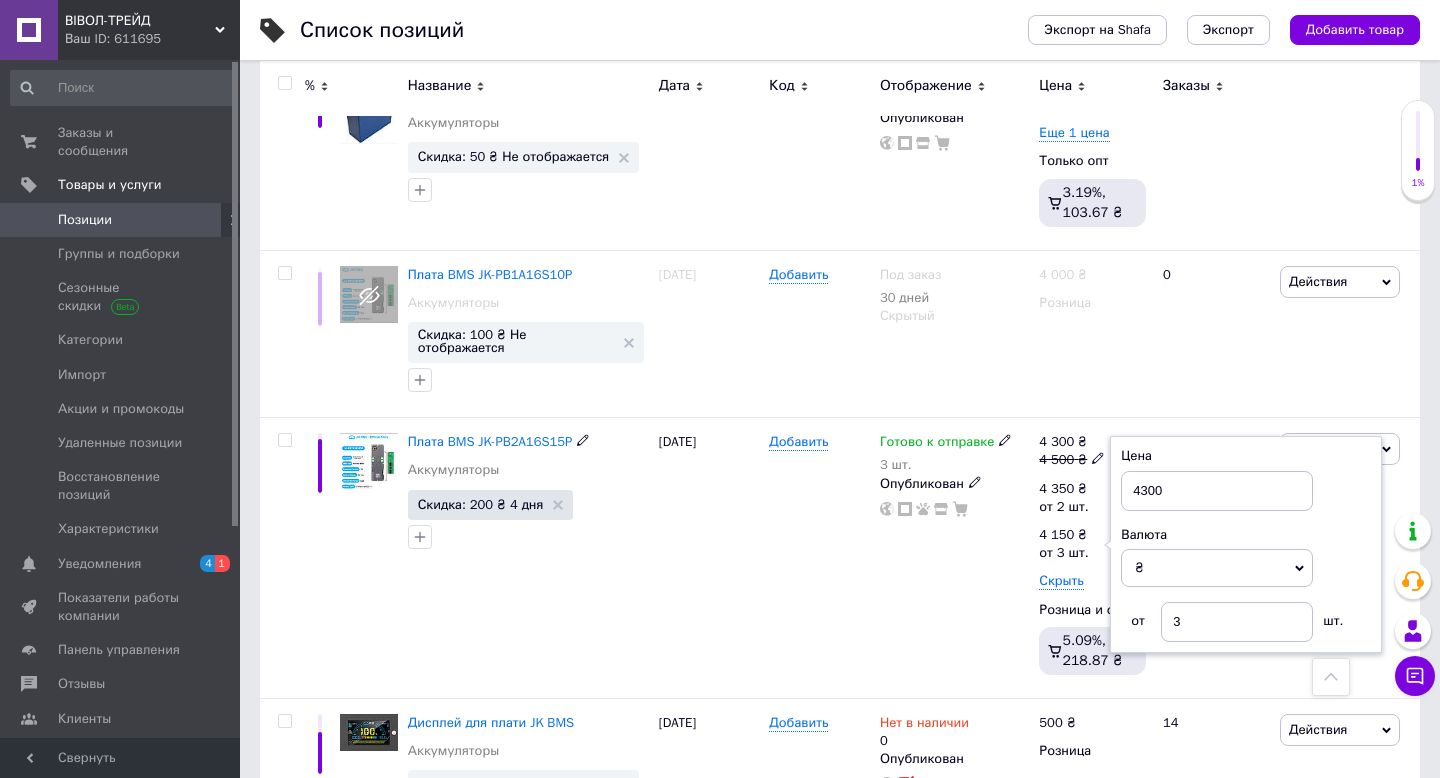 click on "Готово к отправке 3 шт. Опубликован" at bounding box center (954, 558) 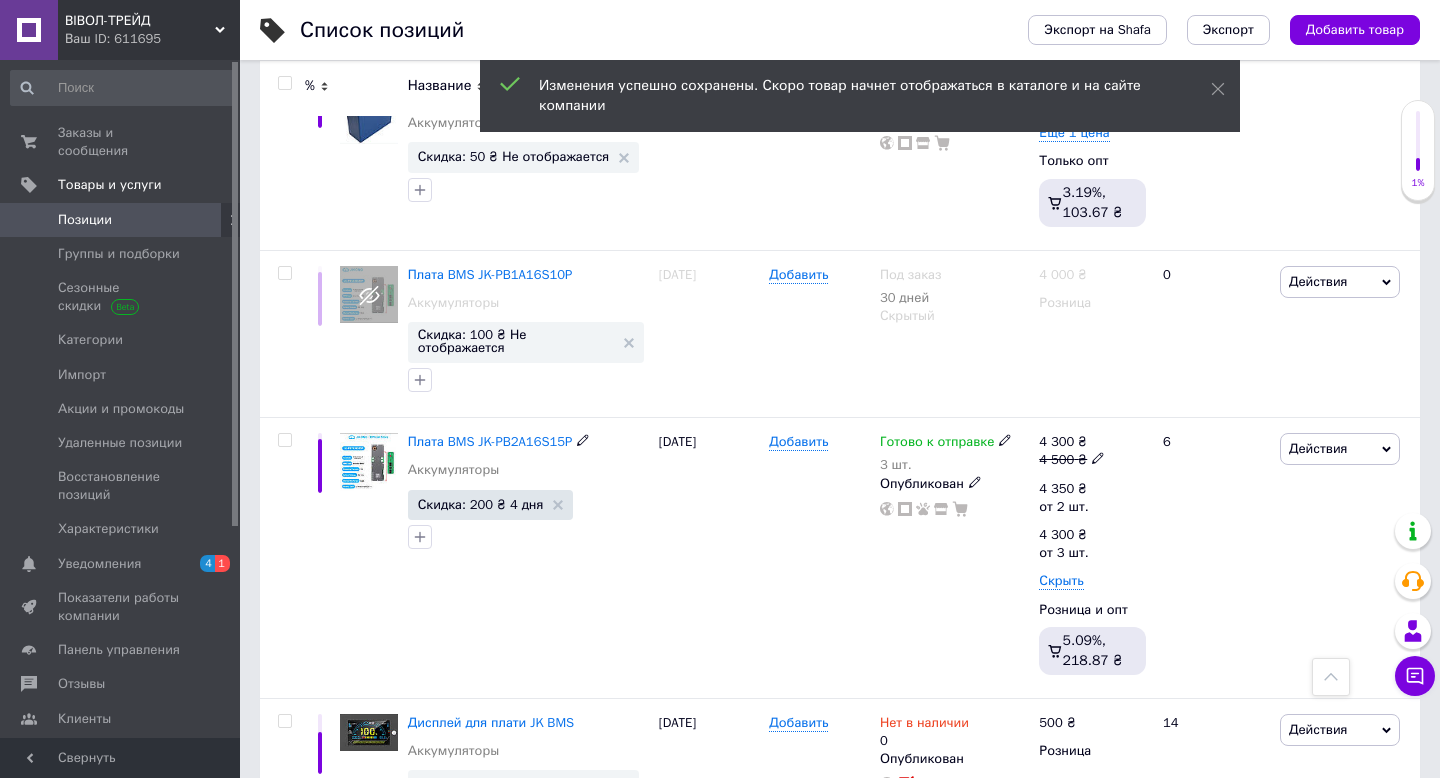 click 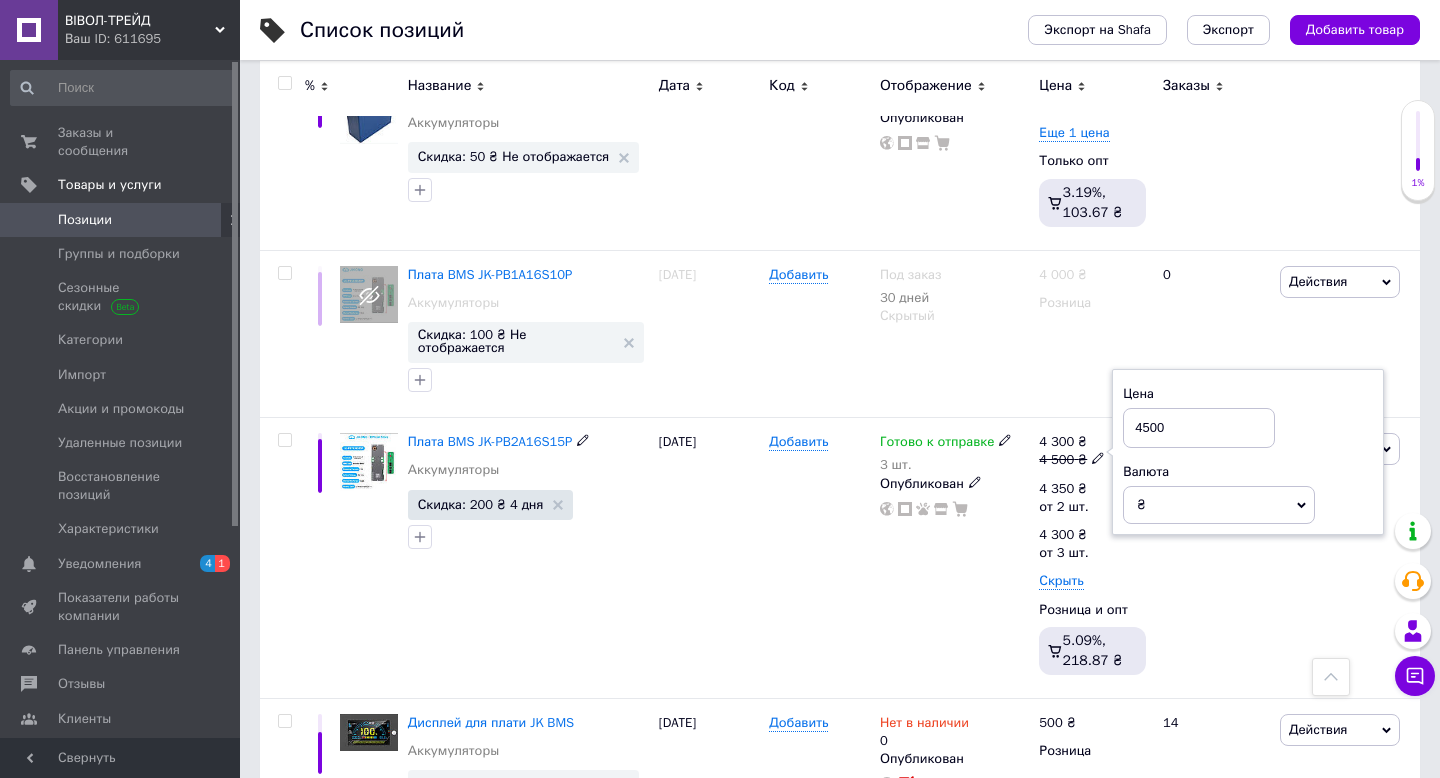 click on "4500" at bounding box center [1199, 428] 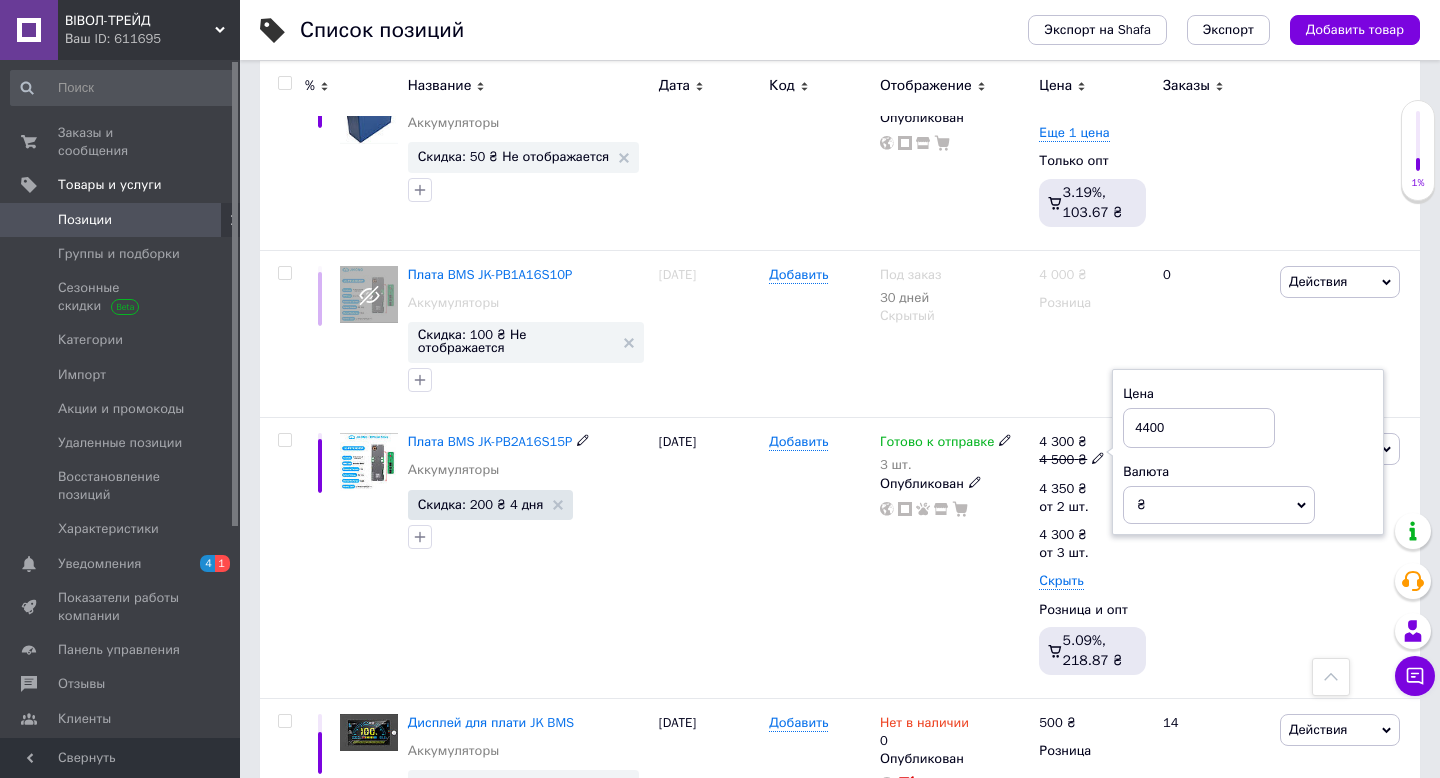 type on "4400" 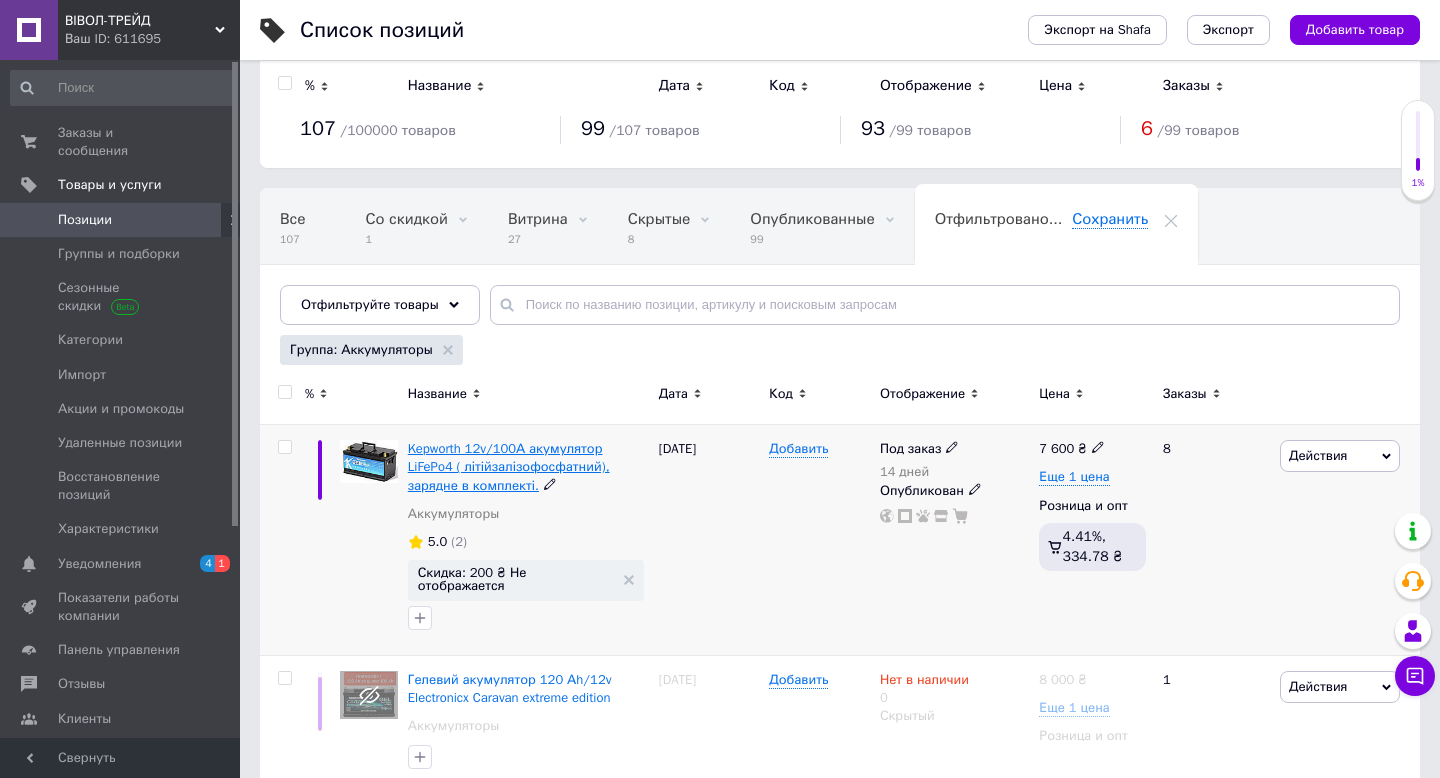 scroll, scrollTop: 0, scrollLeft: 0, axis: both 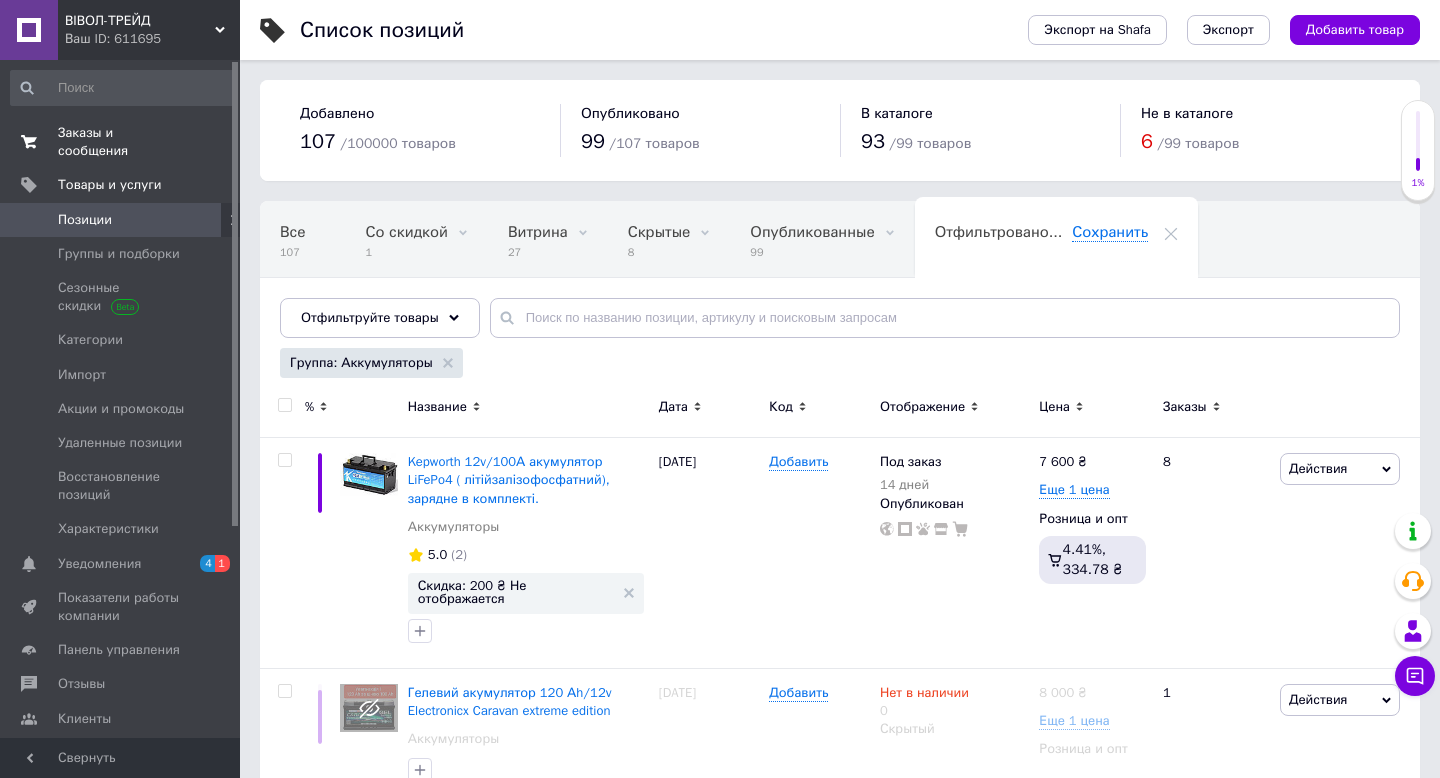 click on "Заказы и сообщения" at bounding box center [121, 142] 